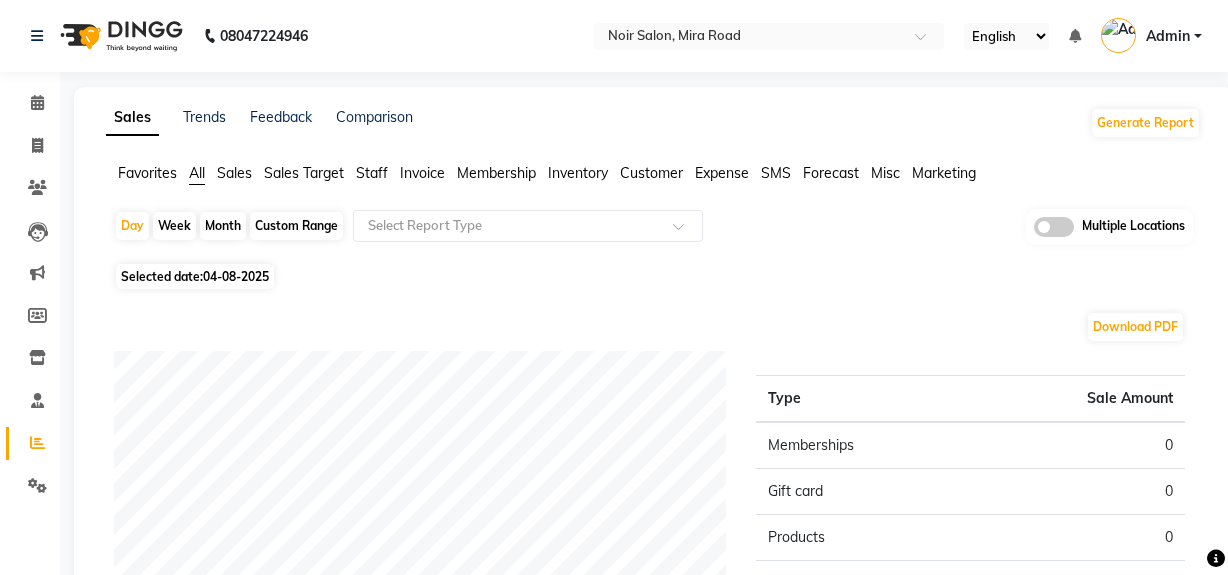 scroll, scrollTop: 0, scrollLeft: 0, axis: both 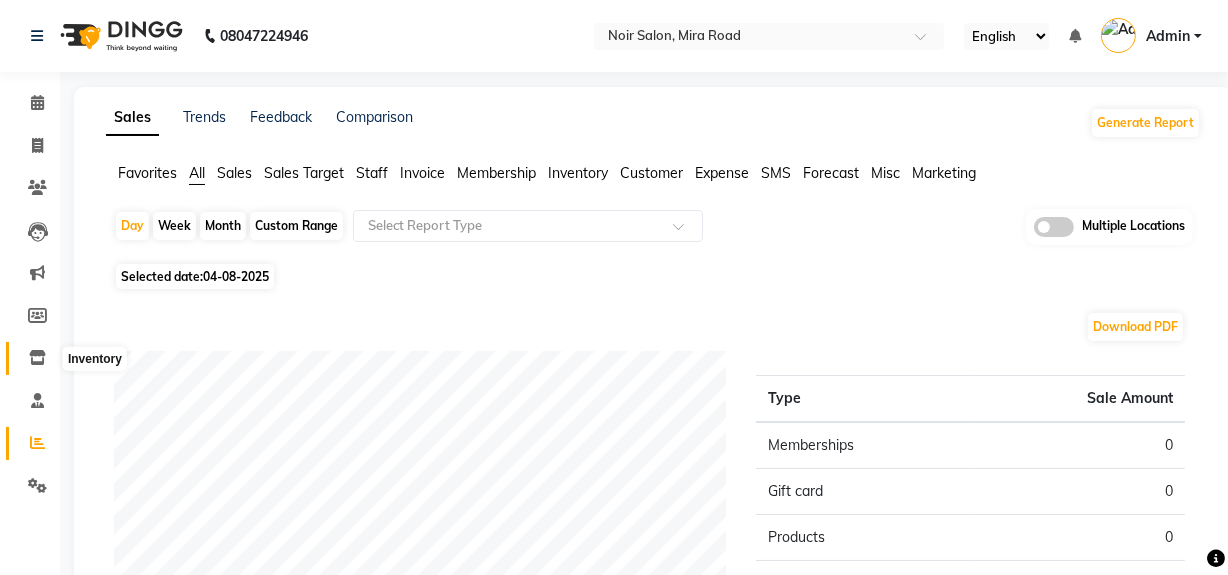click 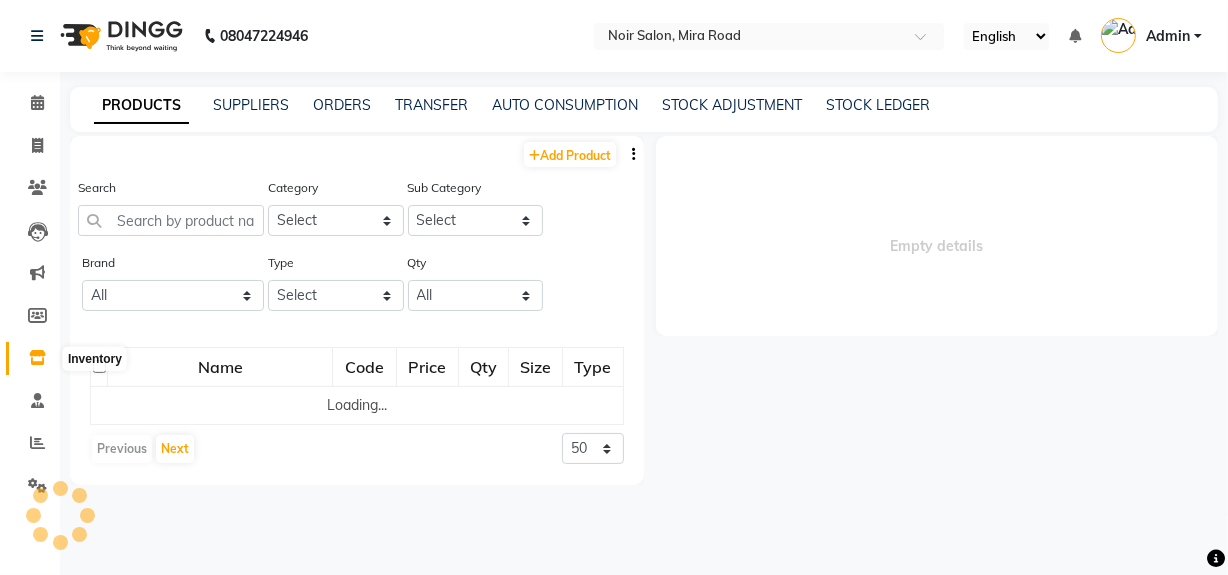 select 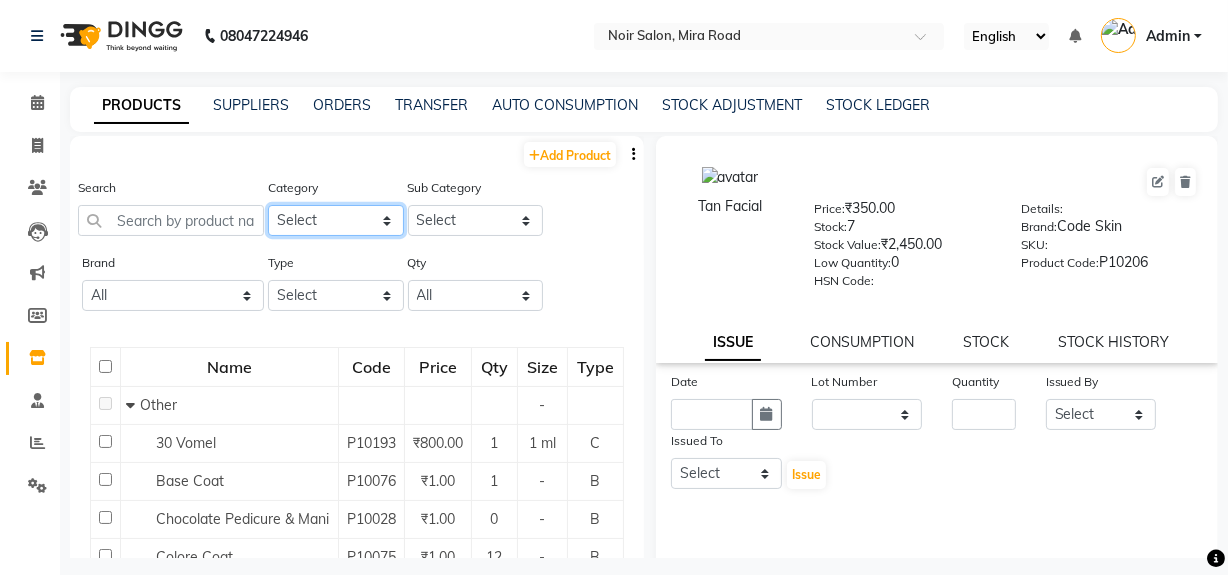 click on "Select Skin Hair Makeup Personal Care Beard Waxing Disposable Threading Beauty Planet Botox Cheryls Loreal Olaplex Schwarzkopf Volume Argan  Series O3-Mani & Pedi Schwarzkopf Color Ozone Serenite Faicai Serenite   Aroma Magic O3+ Professional KABCO Donut Bombini Godrej Professional Floractive Retal Luxury Pedicure Dandruff Treatment Code Skin Other" 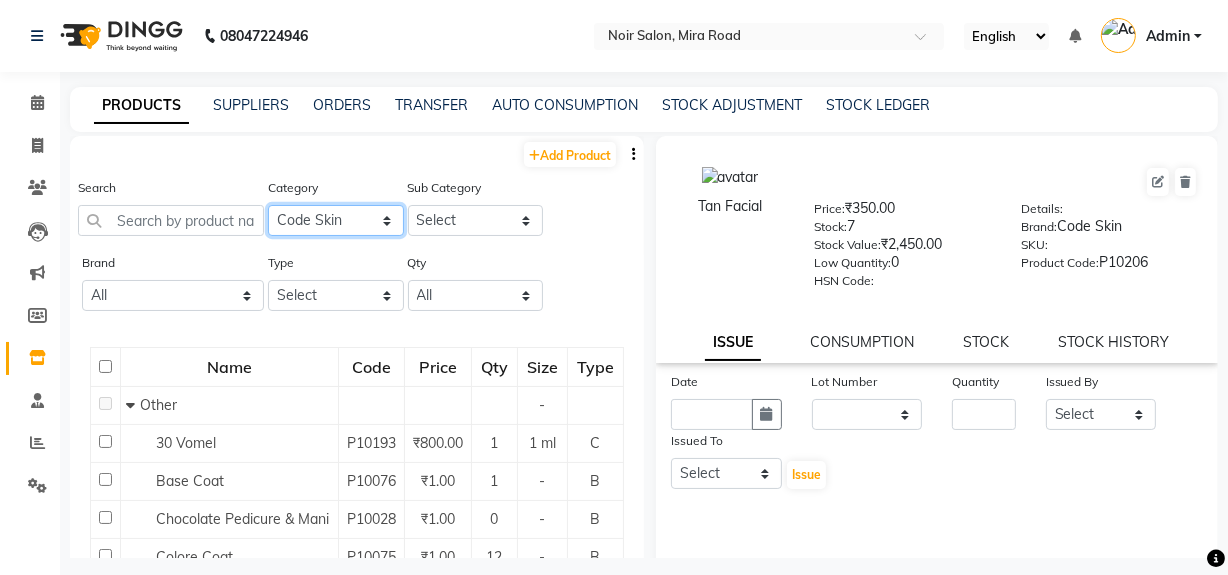 click on "Select Skin Hair Makeup Personal Care Beard Waxing Disposable Threading Beauty Planet Botox Cheryls Loreal Olaplex Schwarzkopf Volume Argan  Series O3-Mani & Pedi Schwarzkopf Color Ozone Serenite Faicai Serenite   Aroma Magic O3+ Professional KABCO Donut Bombini Godrej Professional Floractive Retal Luxury Pedicure Dandruff Treatment Code Skin Other" 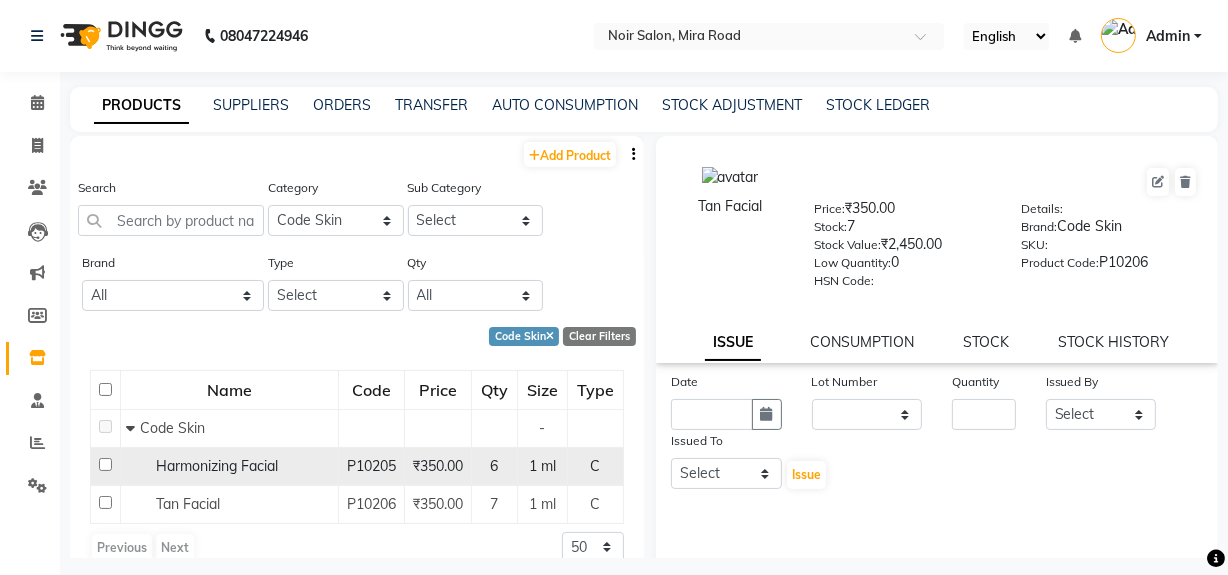 click on "Harmonizing Facial" 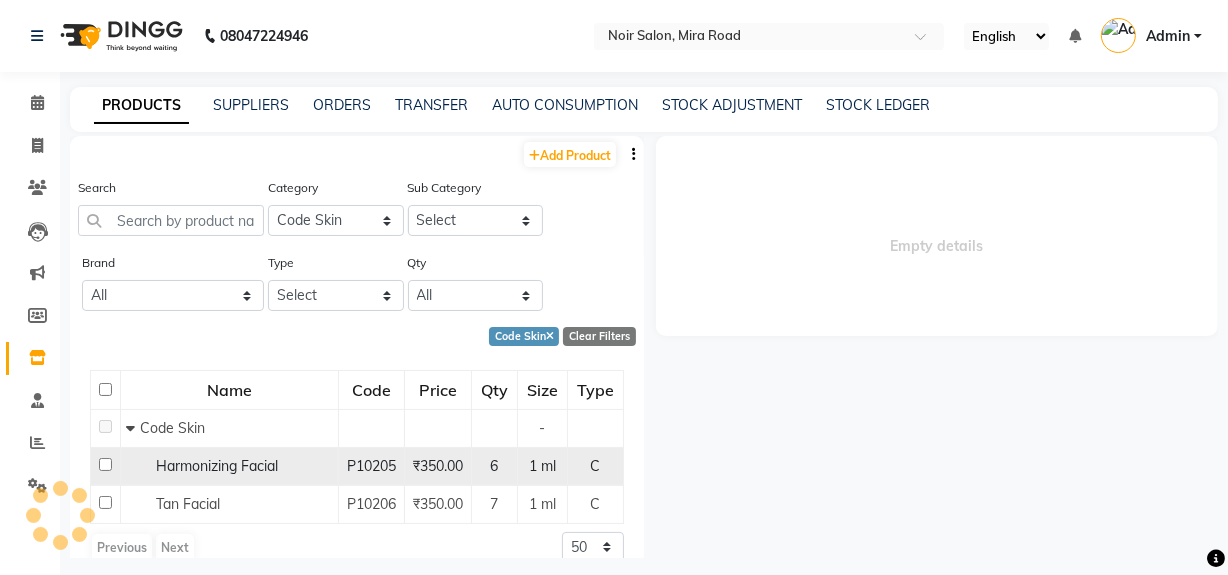 select 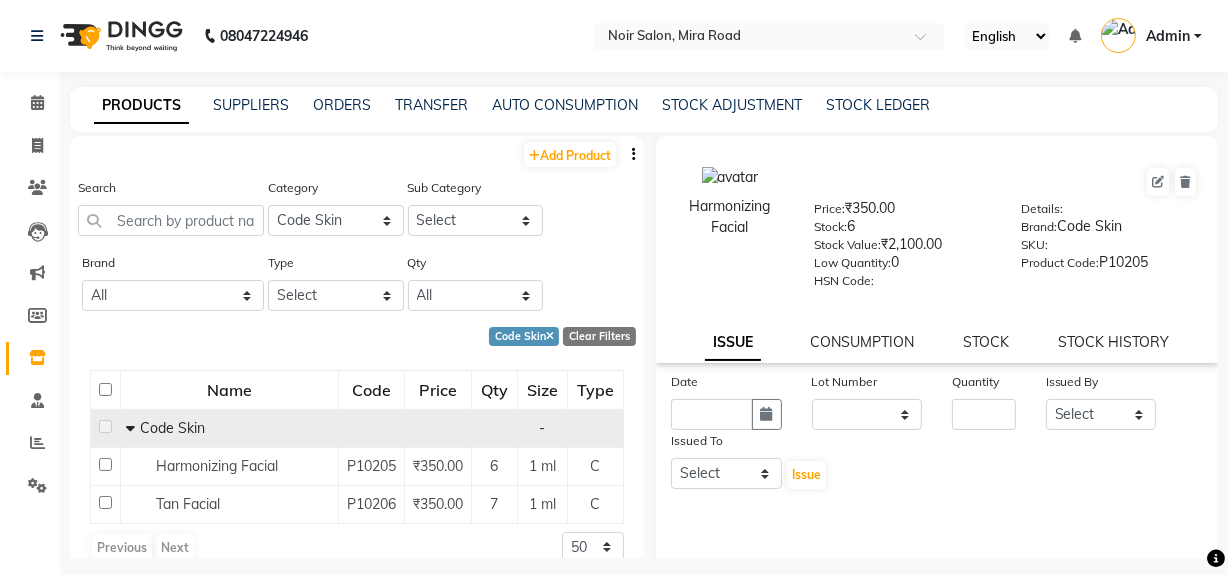 scroll, scrollTop: 26, scrollLeft: 0, axis: vertical 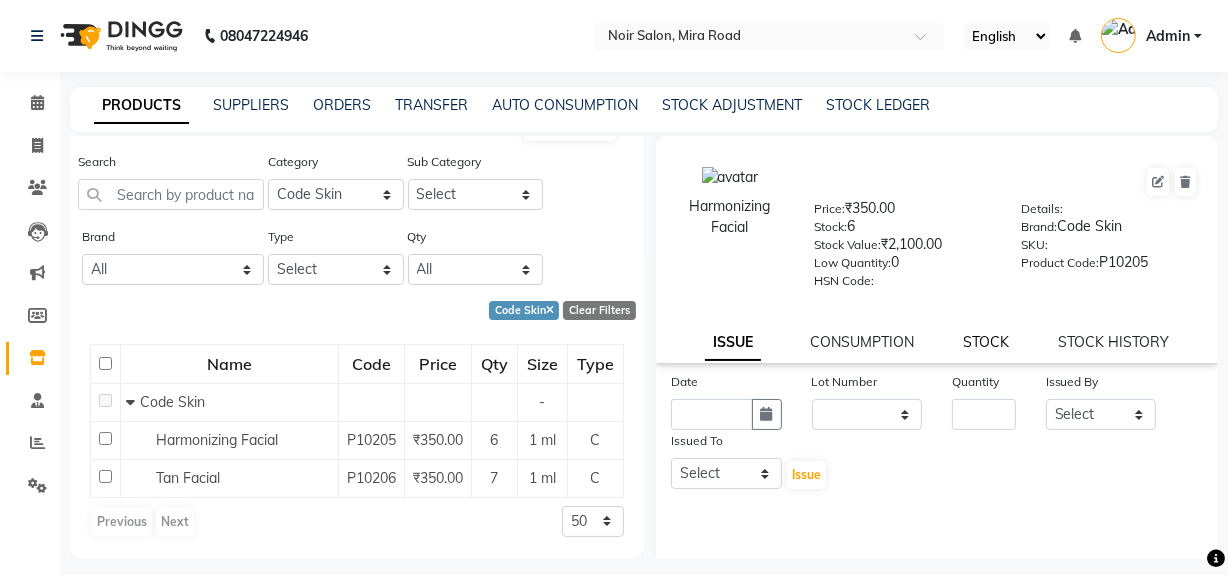 click on "STOCK" 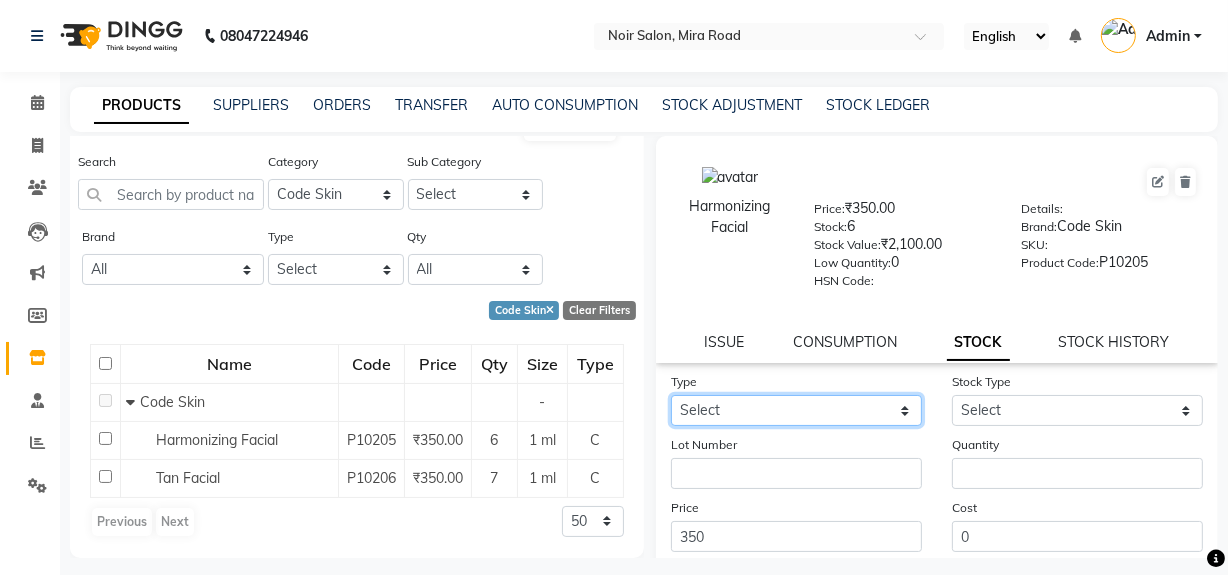 click on "Select In Out" 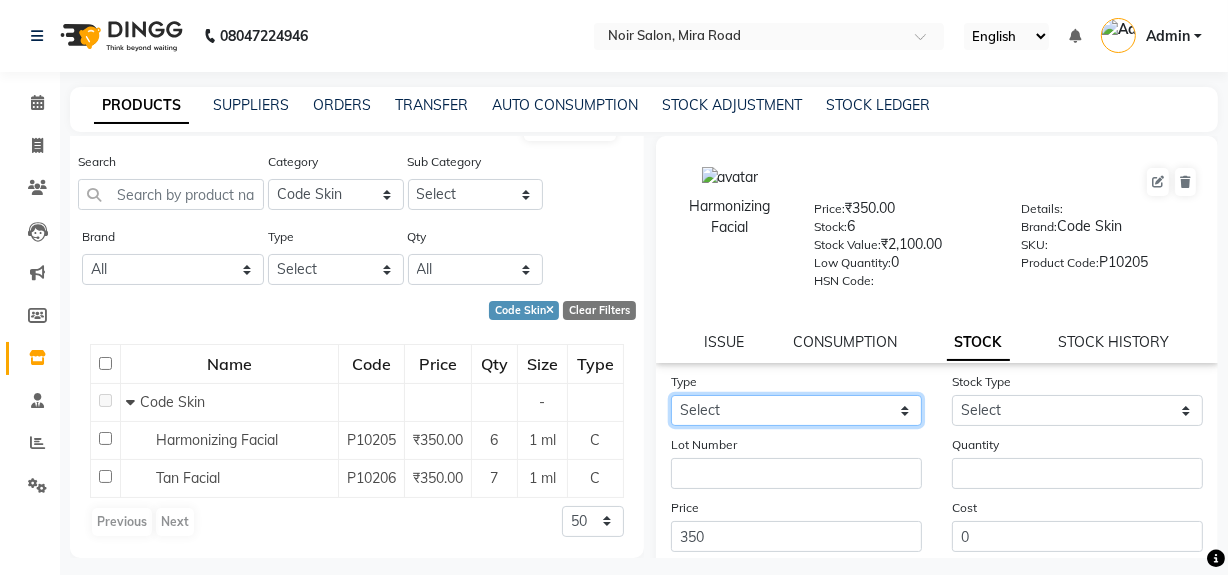 select on "out" 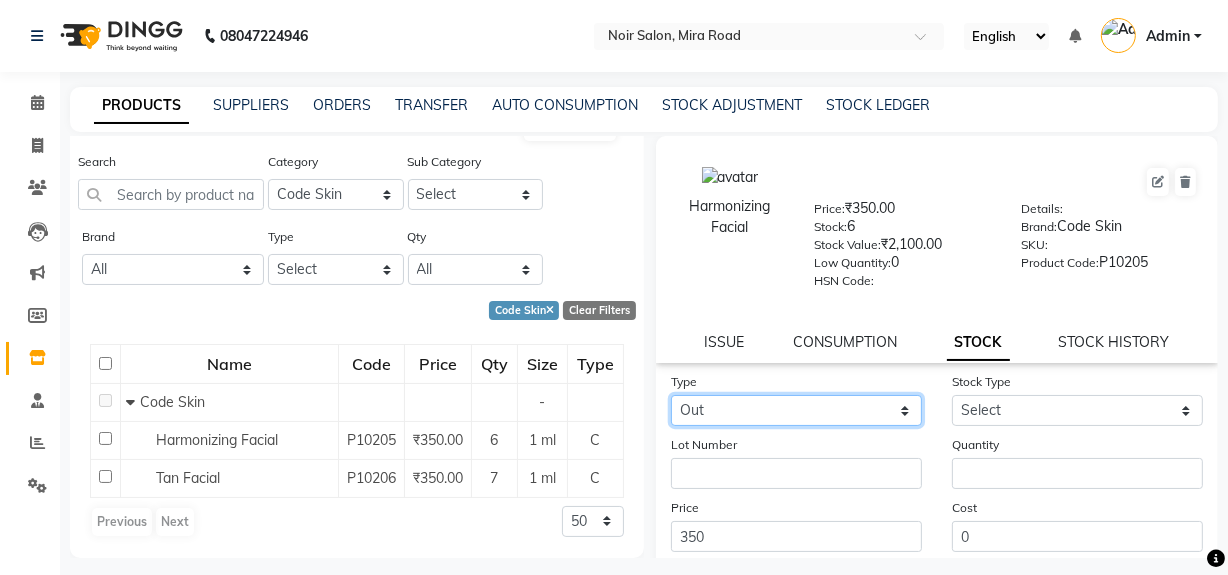 click on "Select In Out" 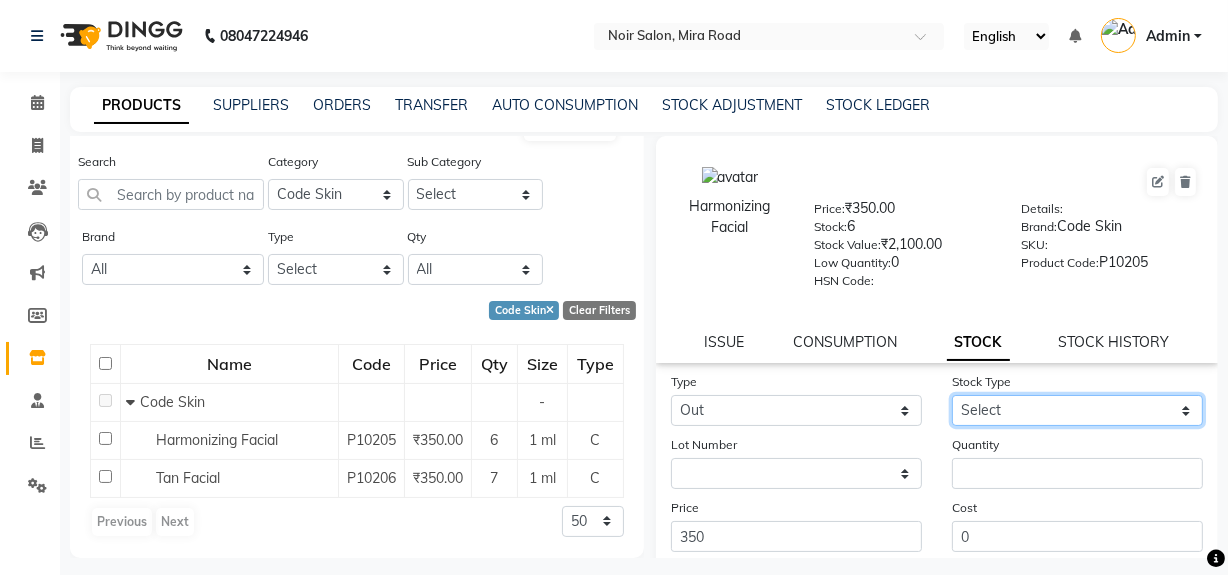 click on "Select Internal Use Damaged Expired Adjustment Return Other" 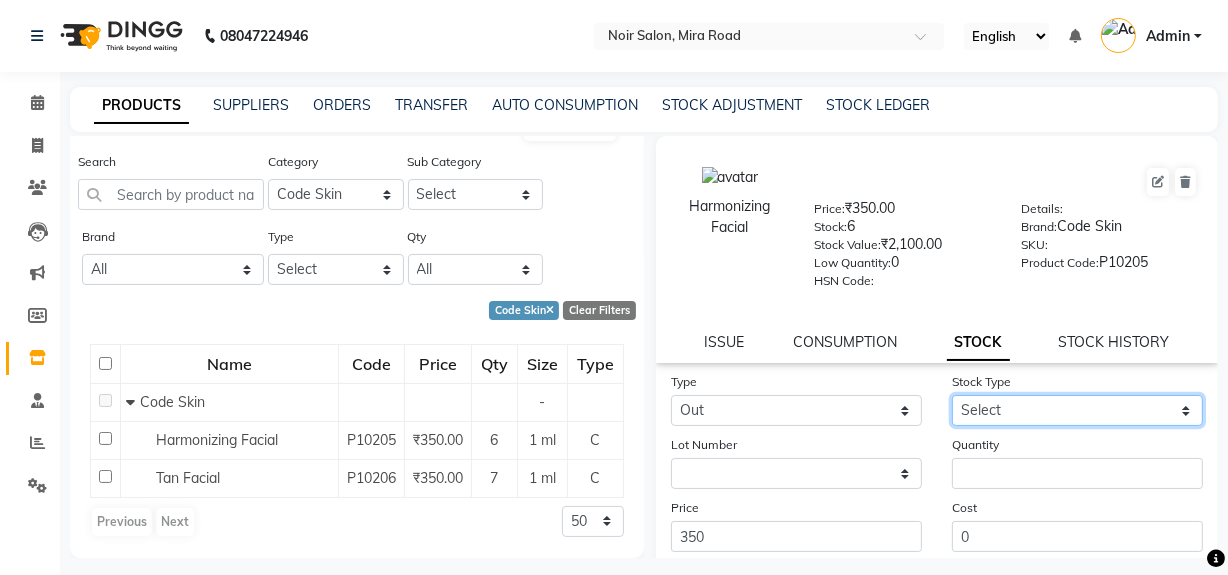 select on "internal use" 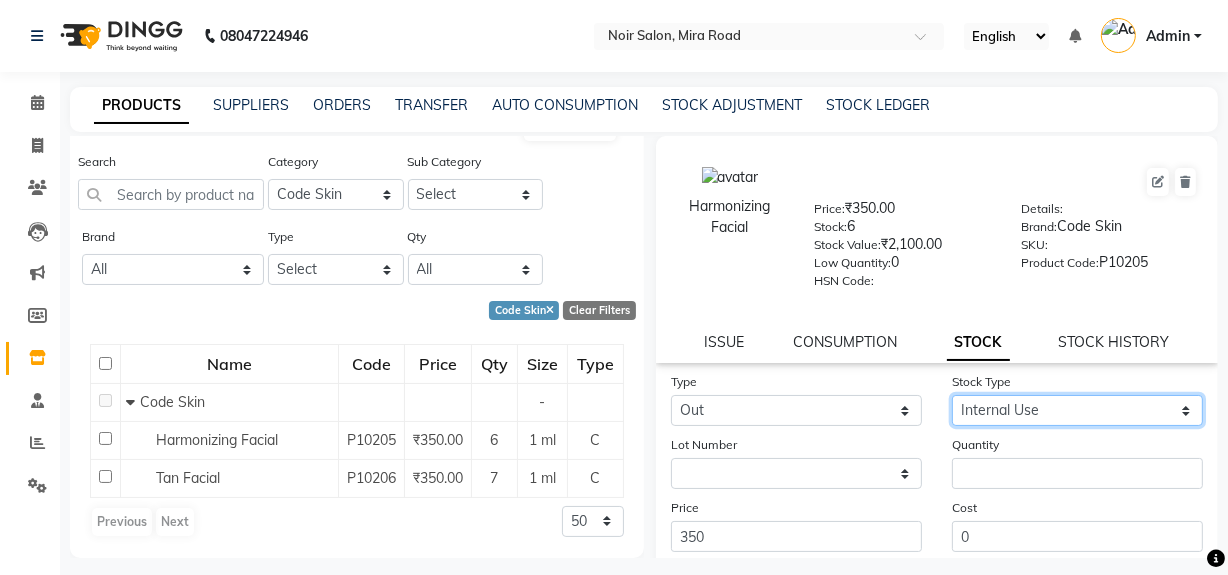 click on "Select Internal Use Damaged Expired Adjustment Return Other" 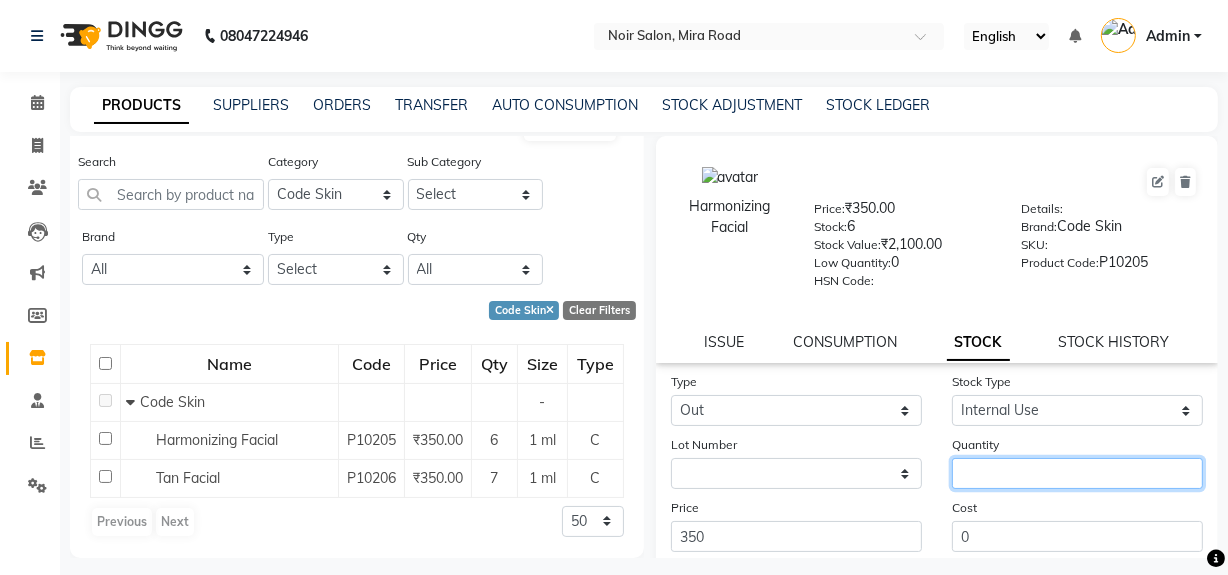 click 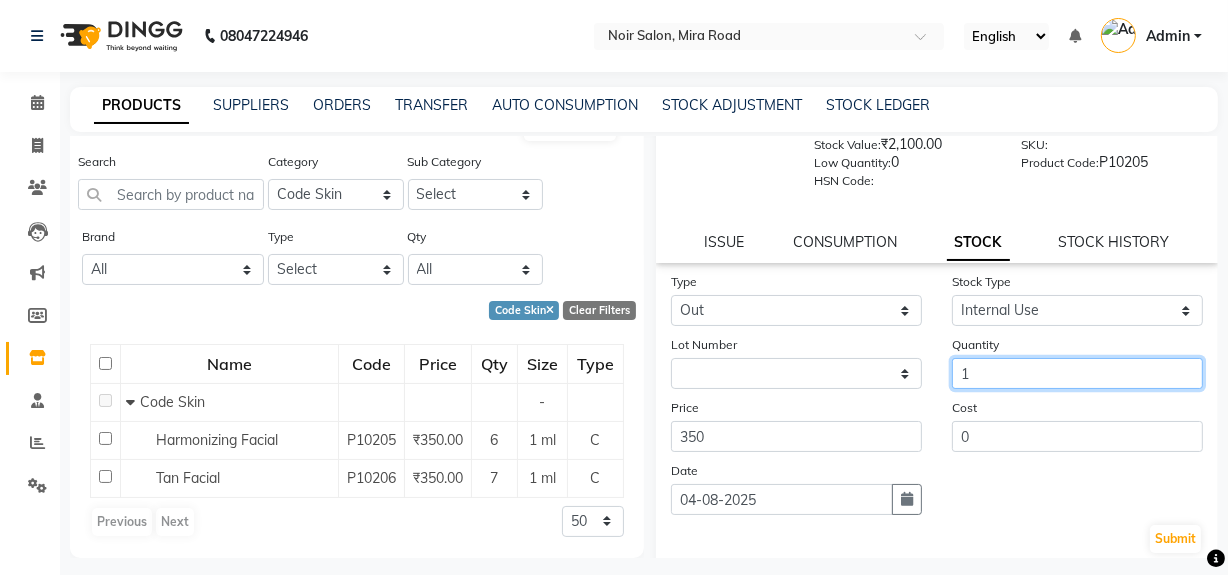 scroll, scrollTop: 181, scrollLeft: 0, axis: vertical 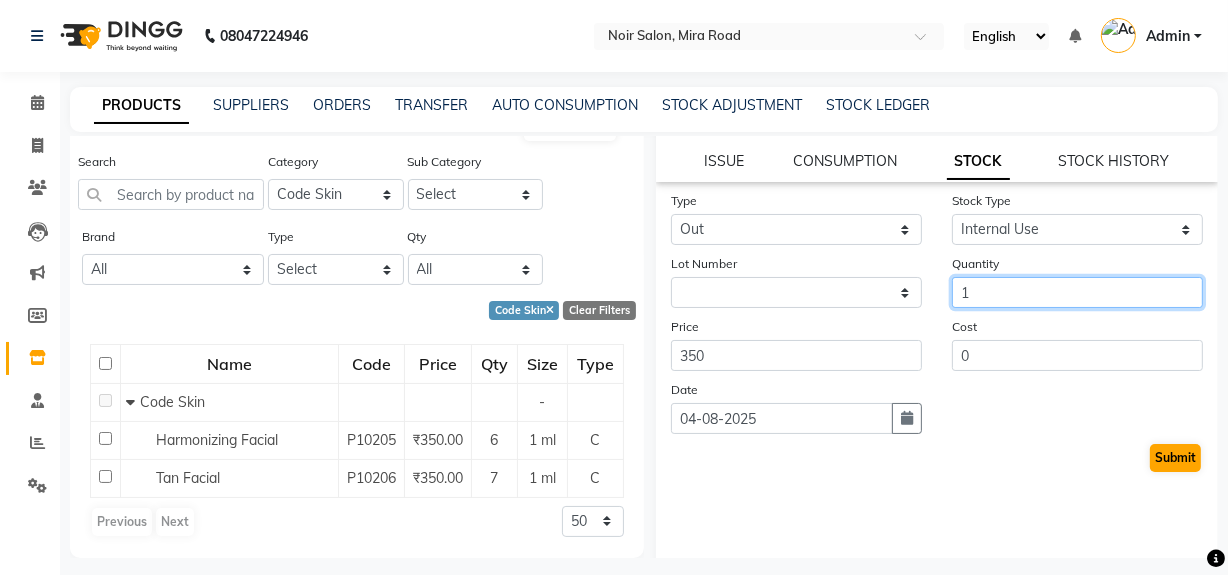 type on "1" 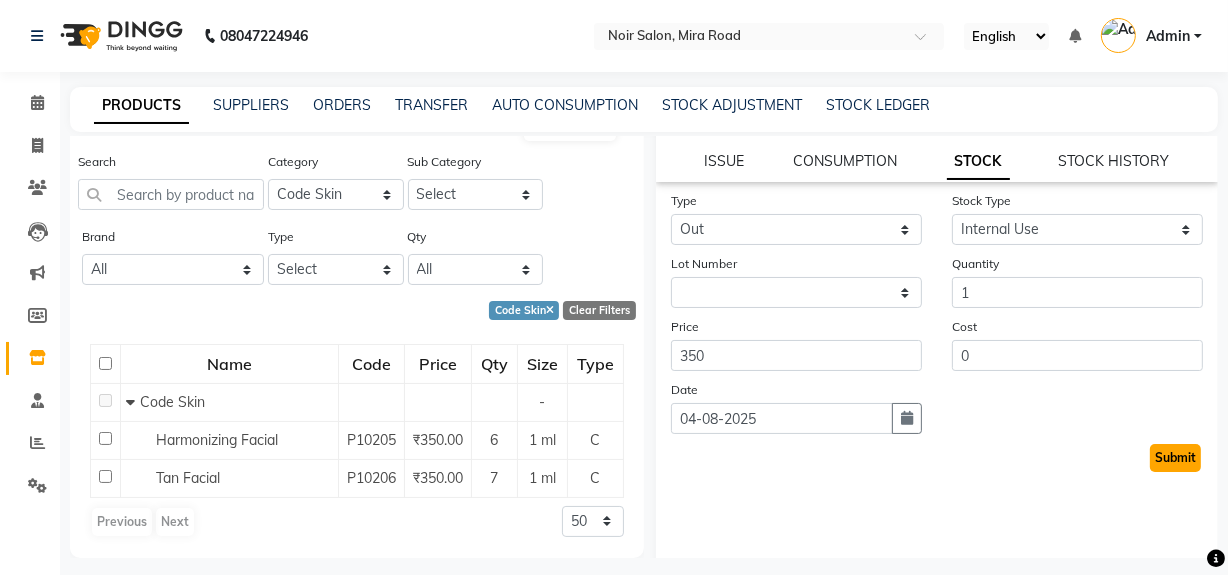 click on "Submit" 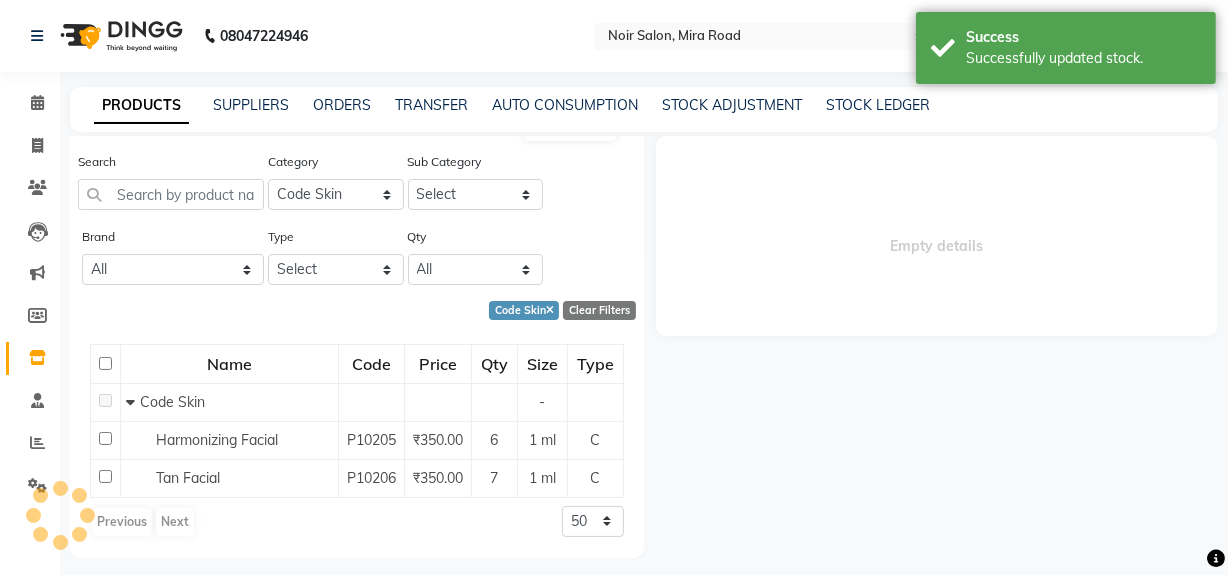 scroll, scrollTop: 0, scrollLeft: 0, axis: both 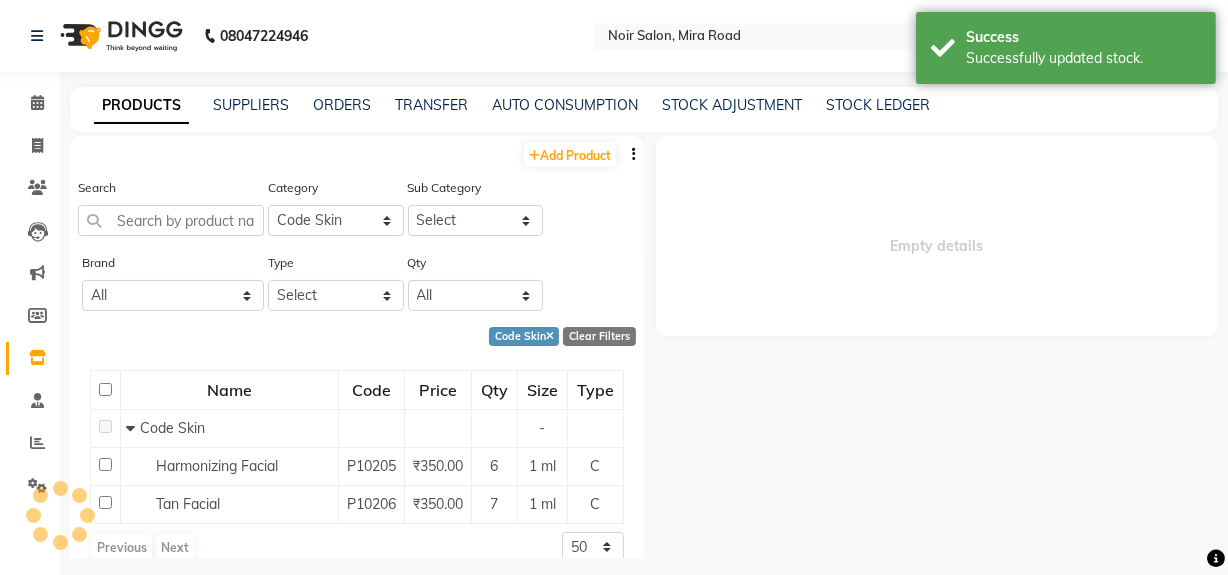 select 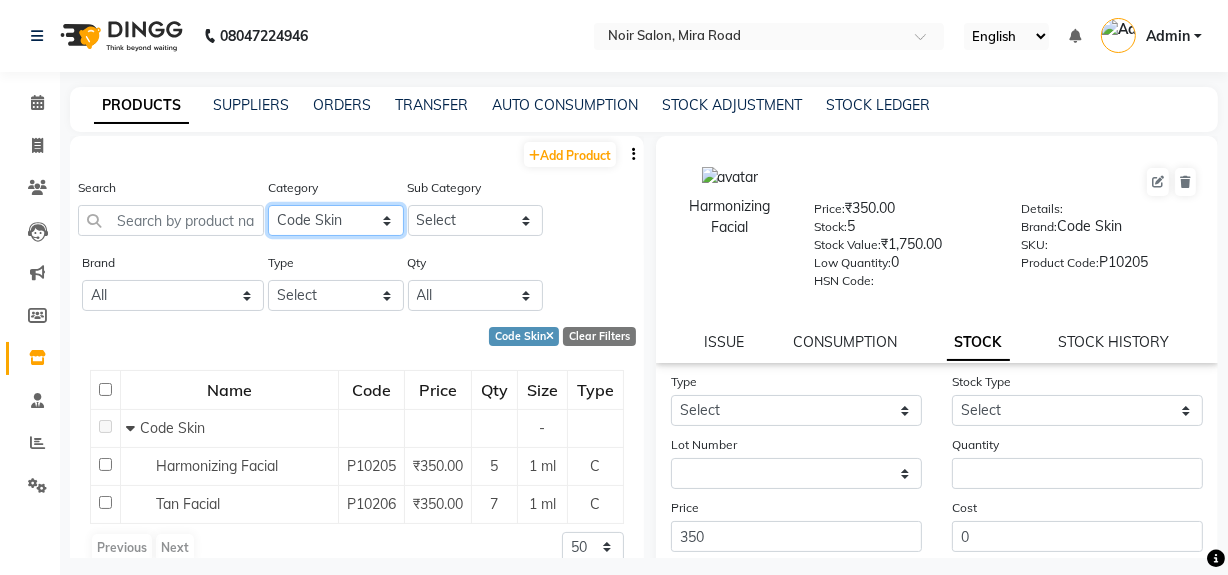 click on "Select Skin Hair Makeup Personal Care Beard Waxing Disposable Threading Beauty Planet Botox Cheryls Loreal Olaplex Schwarzkopf Volume Argan  Series O3-Mani & Pedi Schwarzkopf Color Ozone Serenite Faicai Serenite   Aroma Magic O3+ Professional KABCO Donut Bombini Godrej Professional Floractive Retal Luxury Pedicure Dandruff Treatment Code Skin Other" 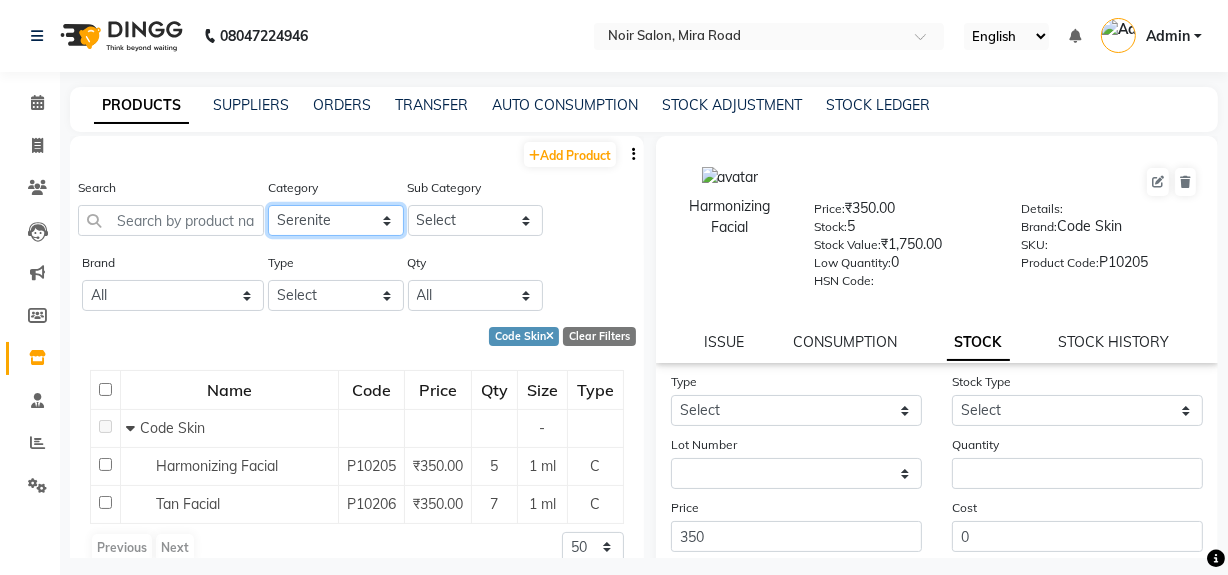 click on "Select Skin Hair Makeup Personal Care Beard Waxing Disposable Threading Beauty Planet Botox Cheryls Loreal Olaplex Schwarzkopf Volume Argan  Series O3-Mani & Pedi Schwarzkopf Color Ozone Serenite Faicai Serenite   Aroma Magic O3+ Professional KABCO Donut Bombini Godrej Professional Floractive Retal Luxury Pedicure Dandruff Treatment Code Skin Other" 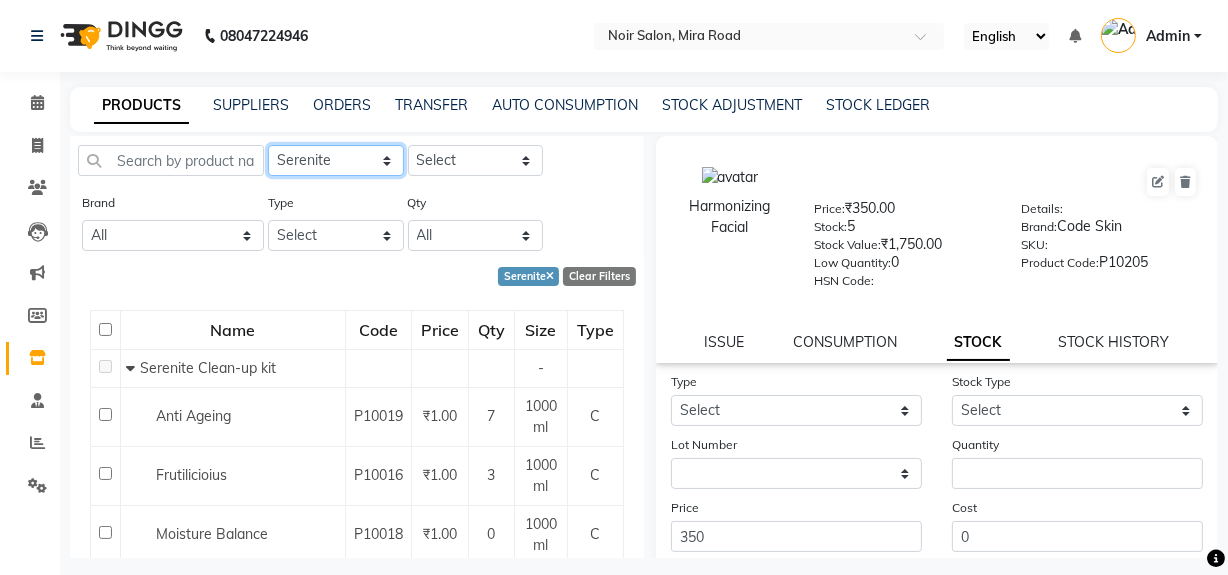 scroll, scrollTop: 90, scrollLeft: 0, axis: vertical 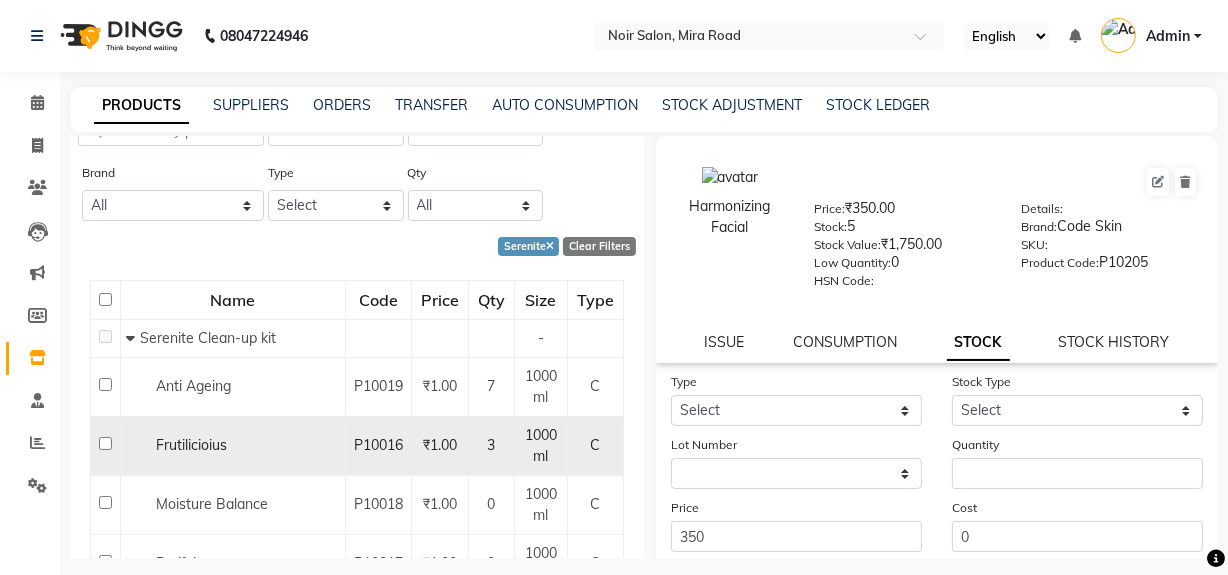 click on "P10016" 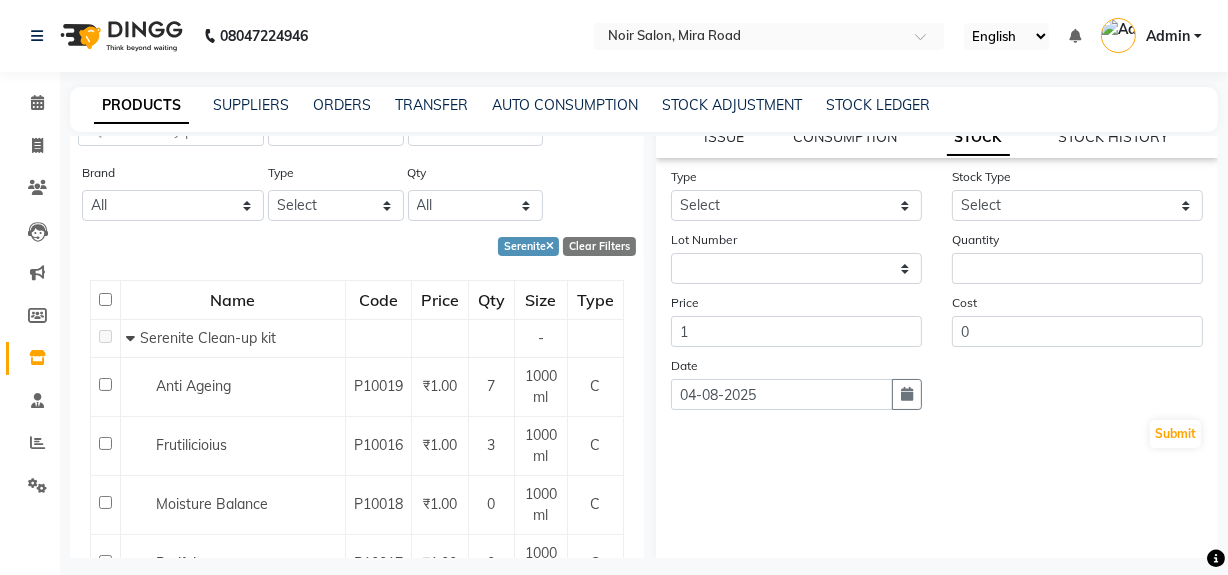 scroll, scrollTop: 216, scrollLeft: 0, axis: vertical 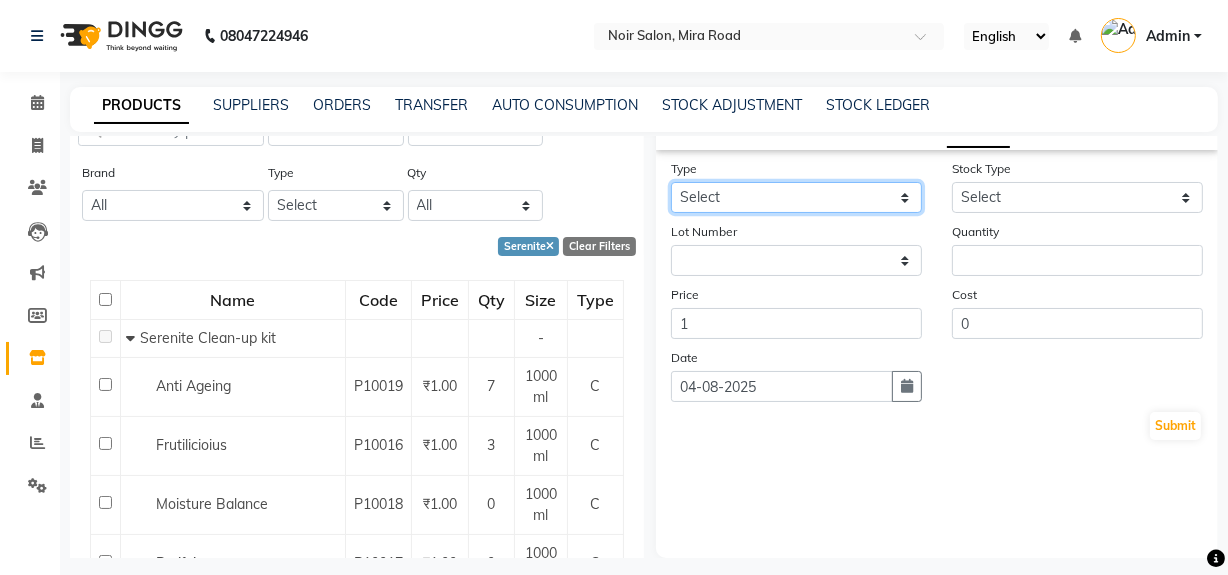 click on "Select In Out" 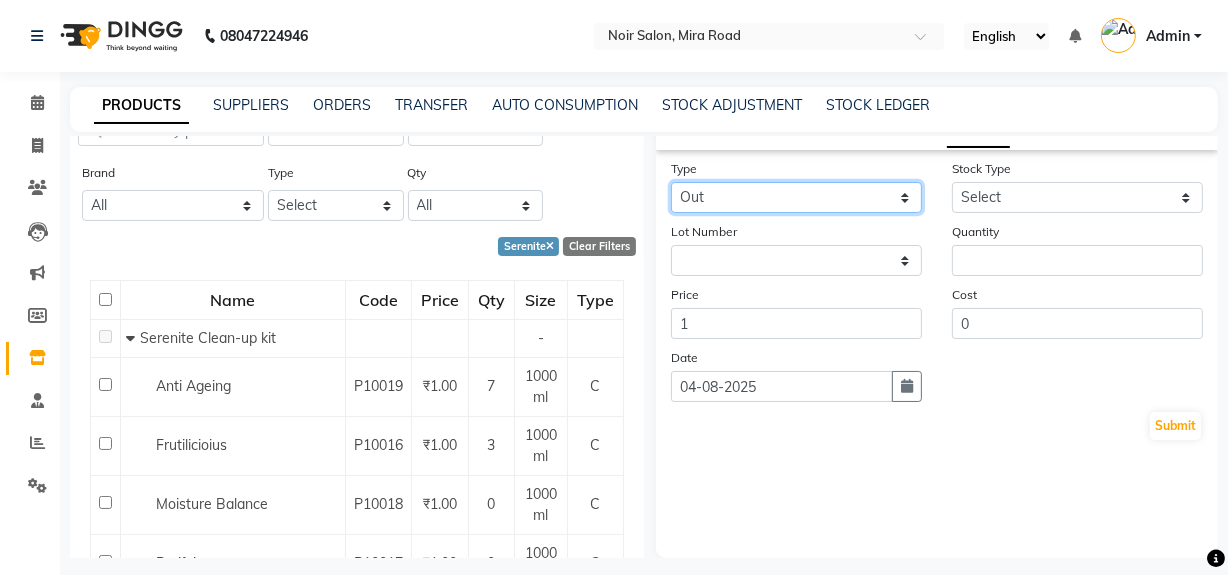 click on "Select In Out" 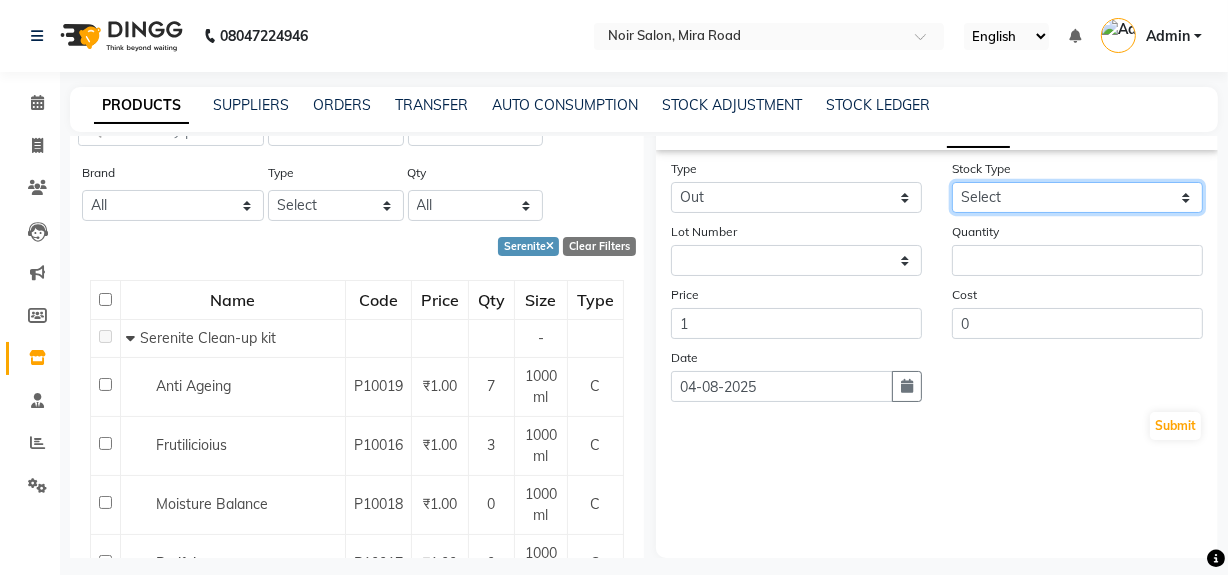 click on "Select Internal Use Damaged Expired Adjustment Return Other" 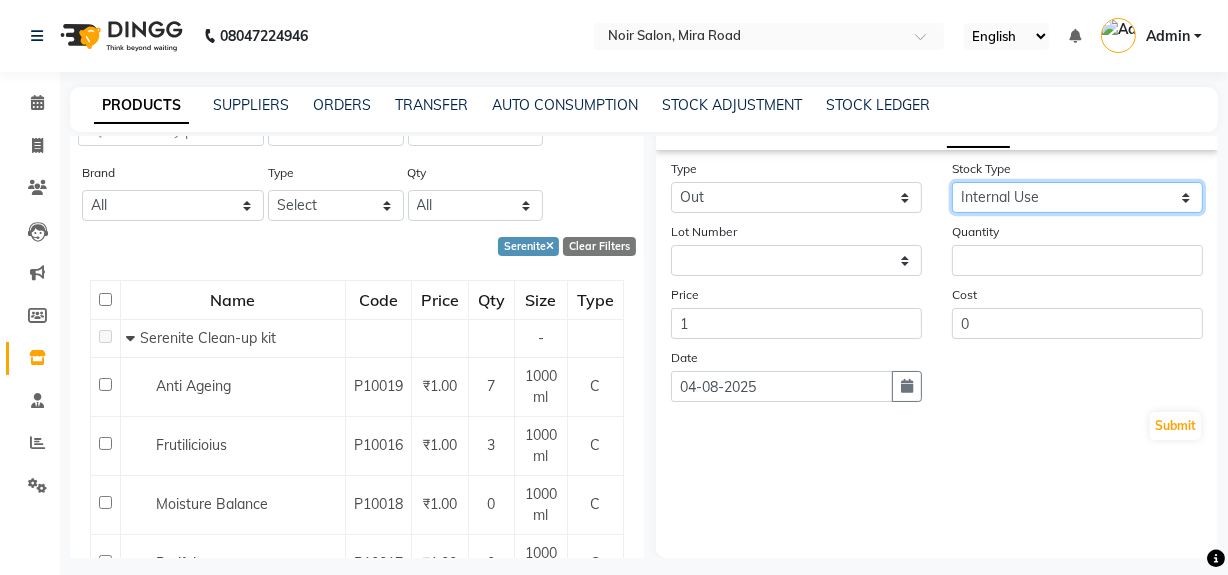 click on "Select Internal Use Damaged Expired Adjustment Return Other" 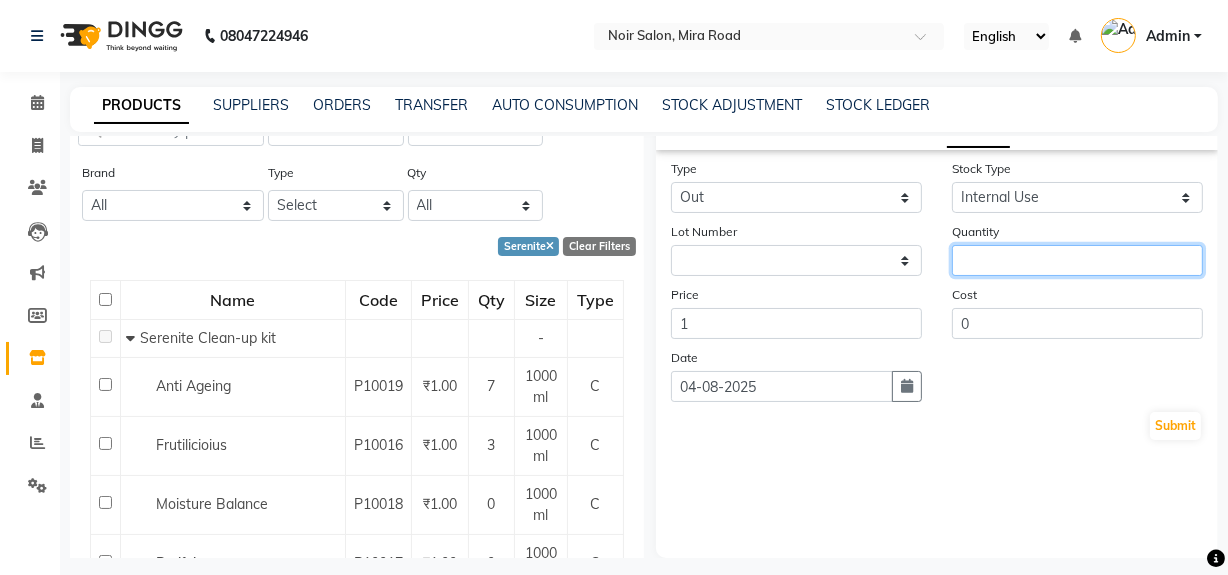 click 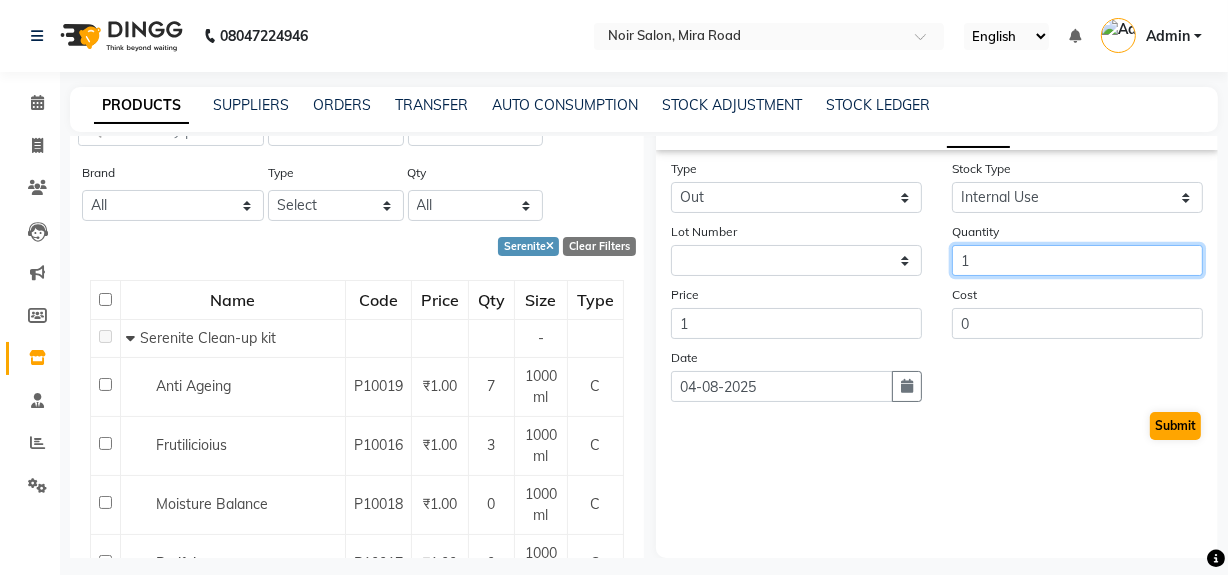 type on "1" 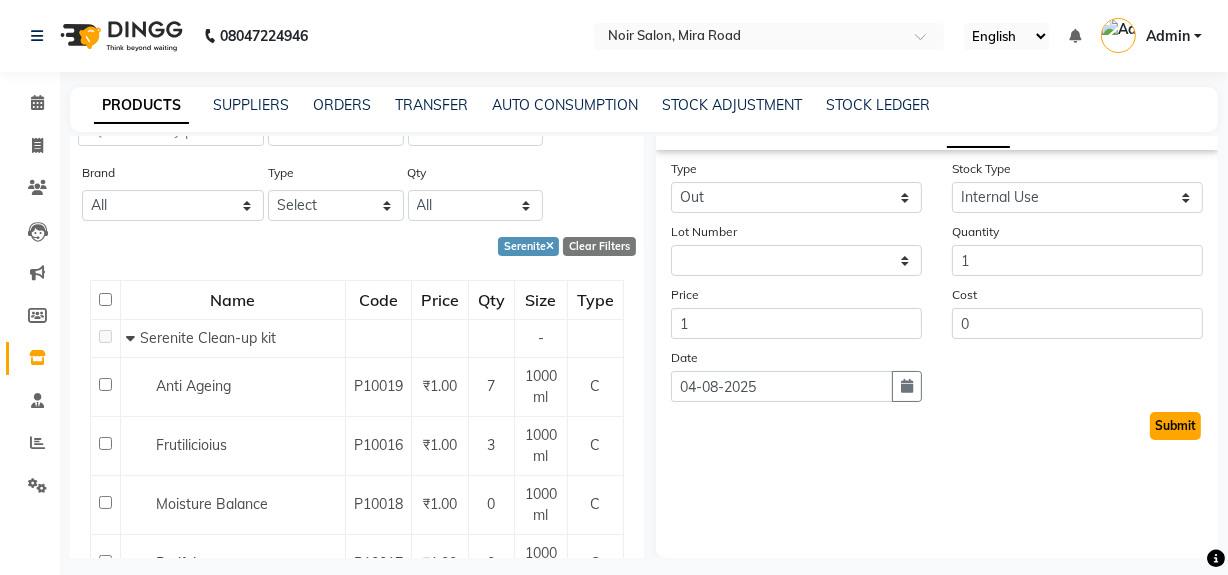 click on "Submit" 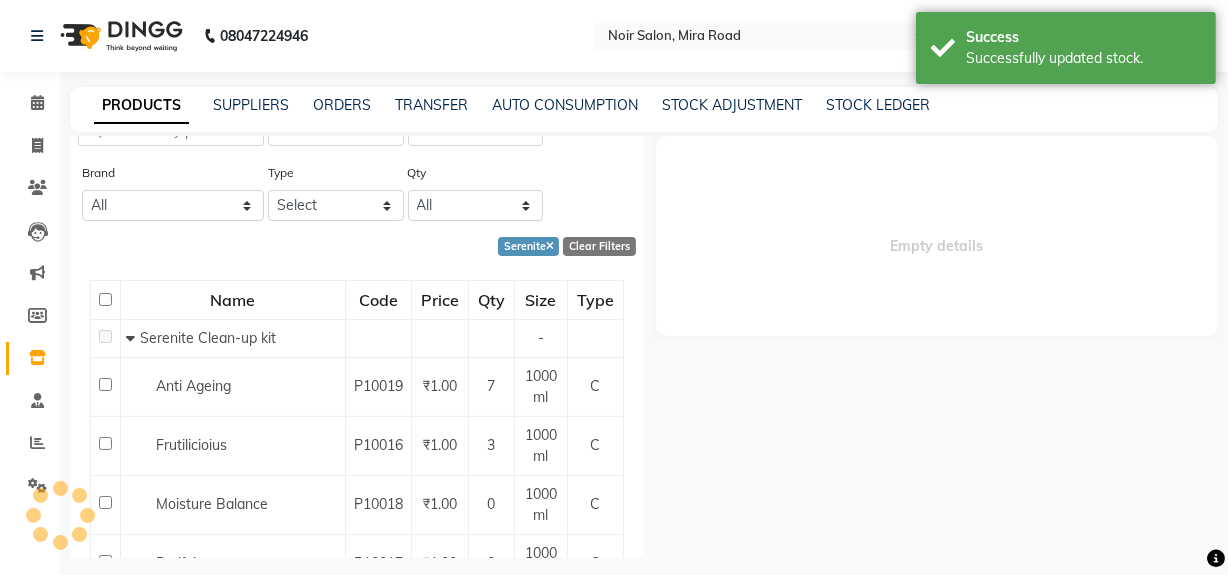 scroll, scrollTop: 0, scrollLeft: 0, axis: both 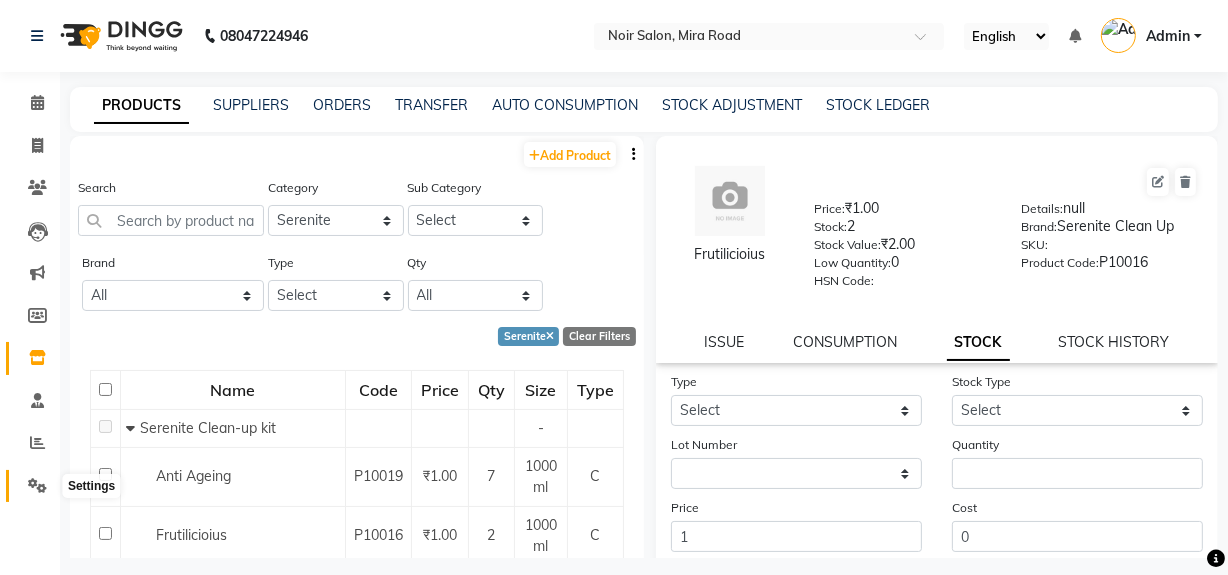 click 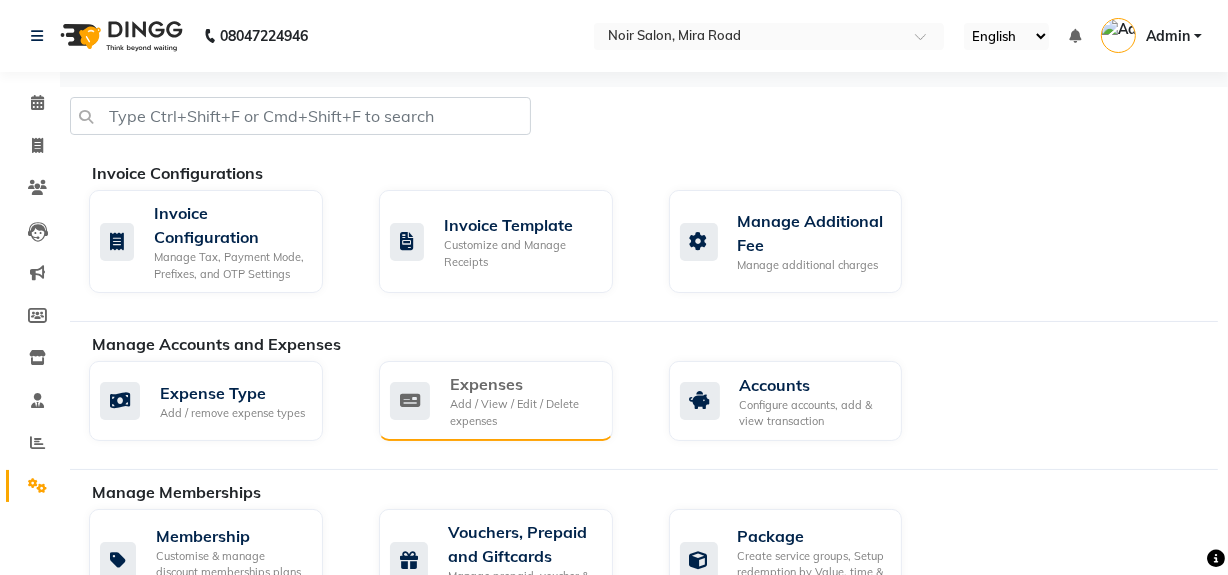 click on "Add / View / Edit / Delete expenses" 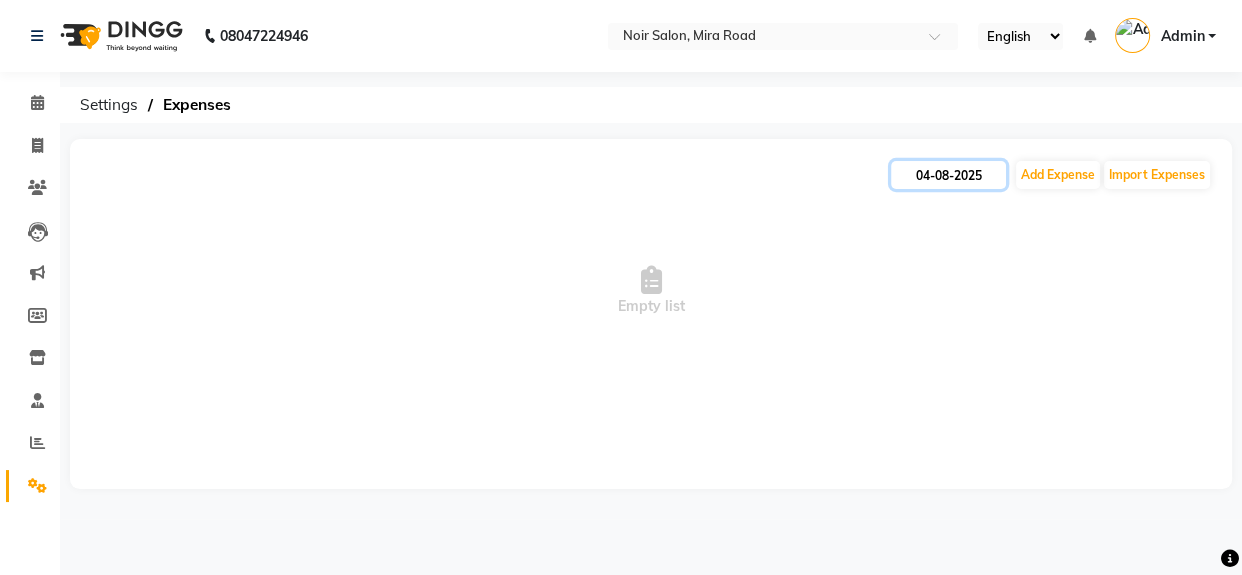 click on "04-08-2025" 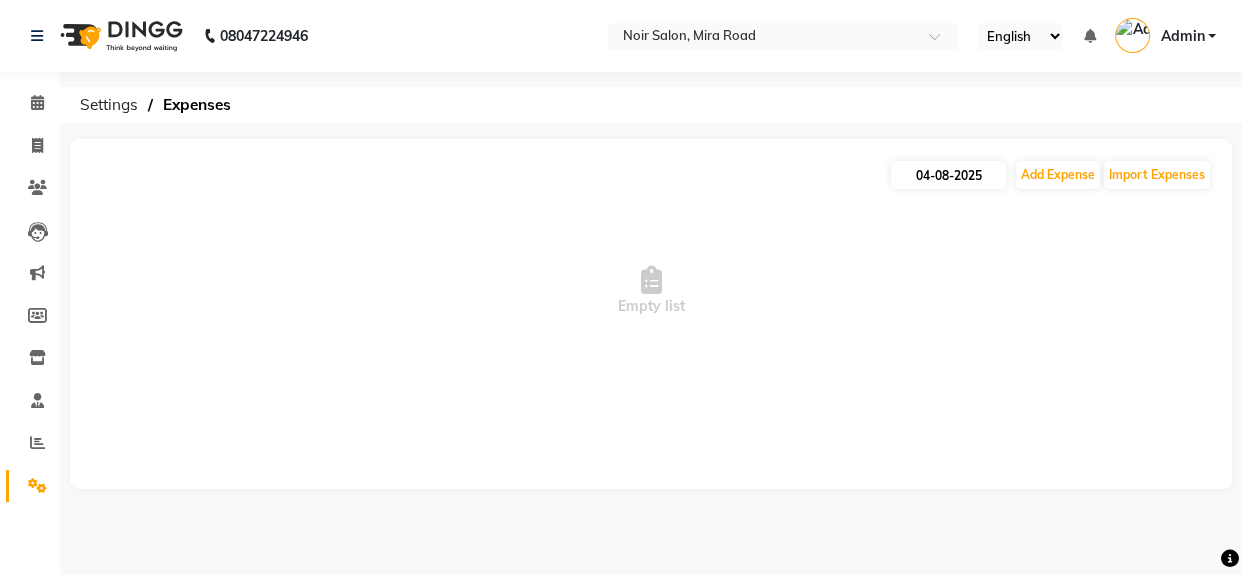 select on "8" 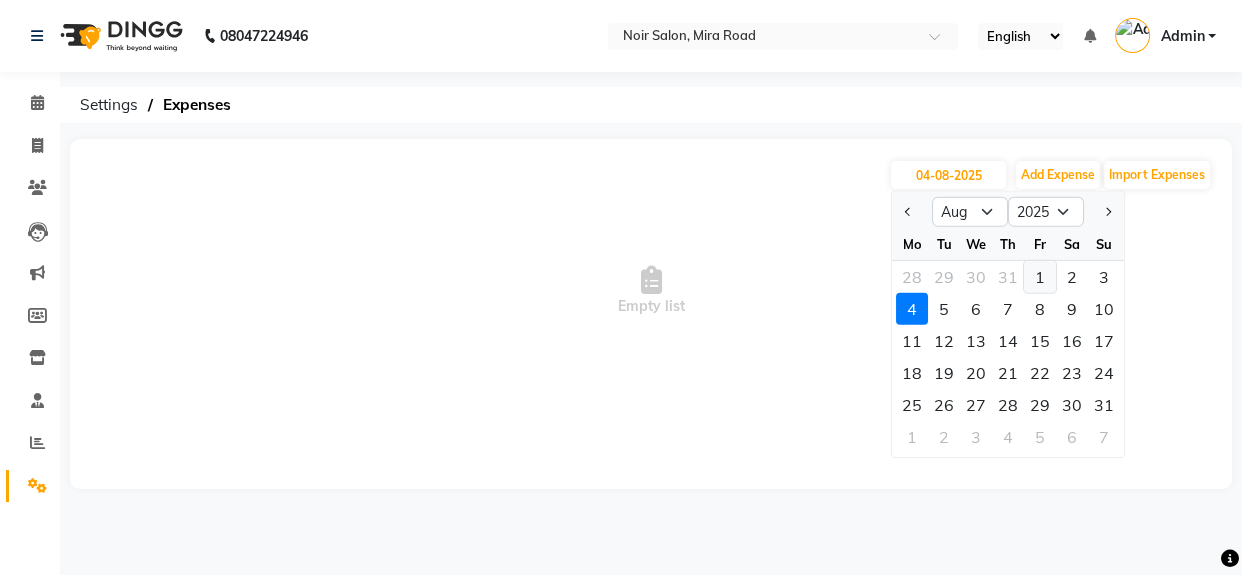 click on "1" 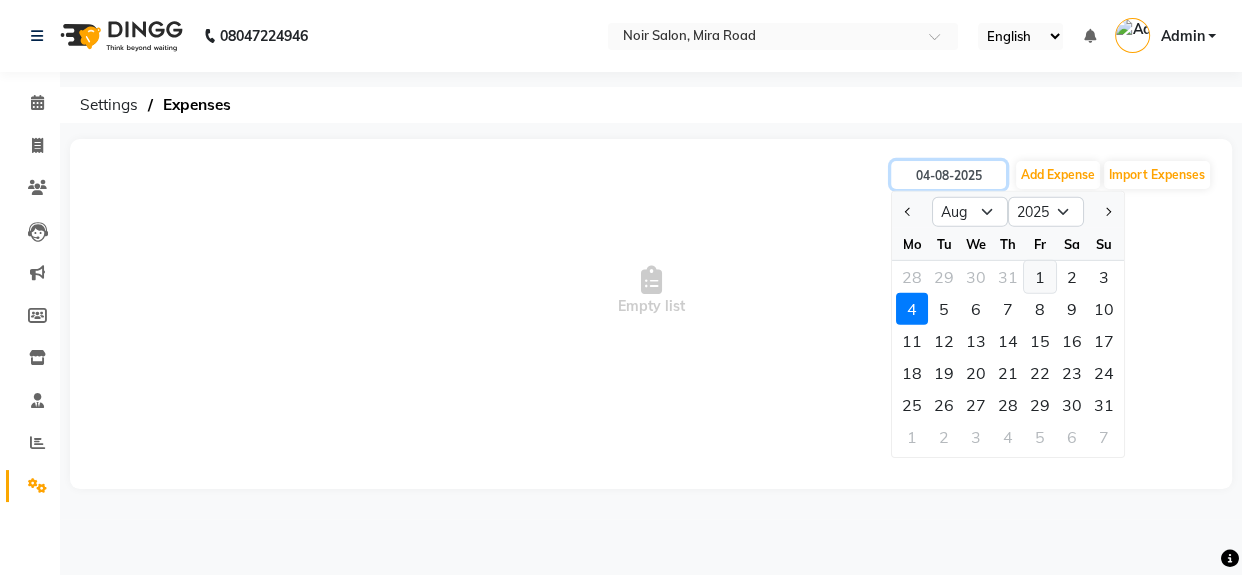 type on "01-08-2025" 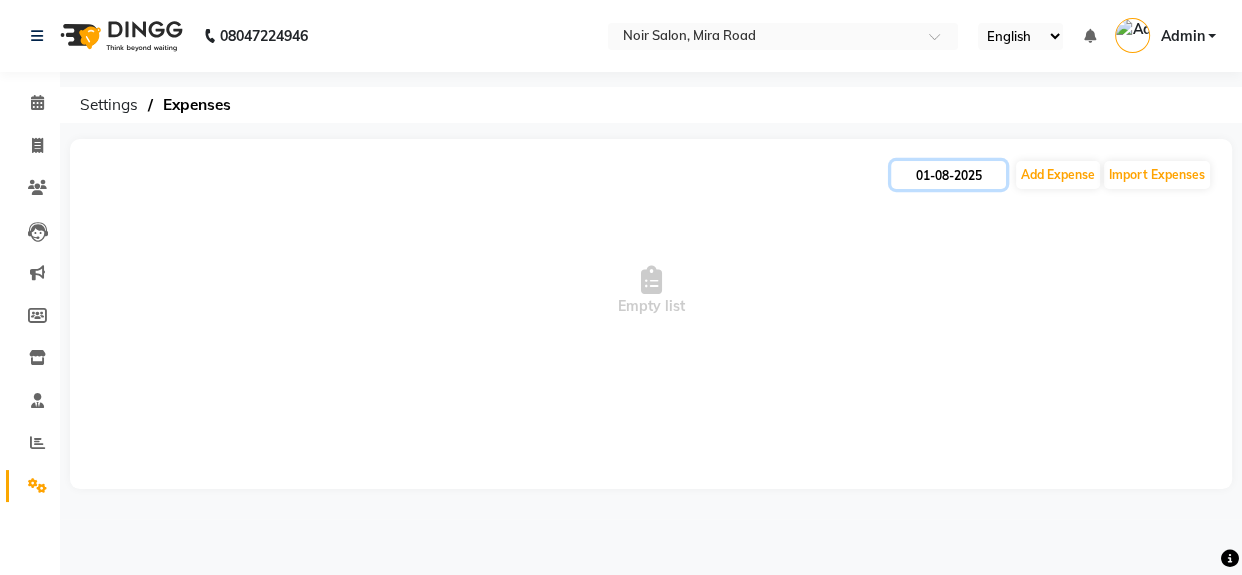 click on "01-08-2025" 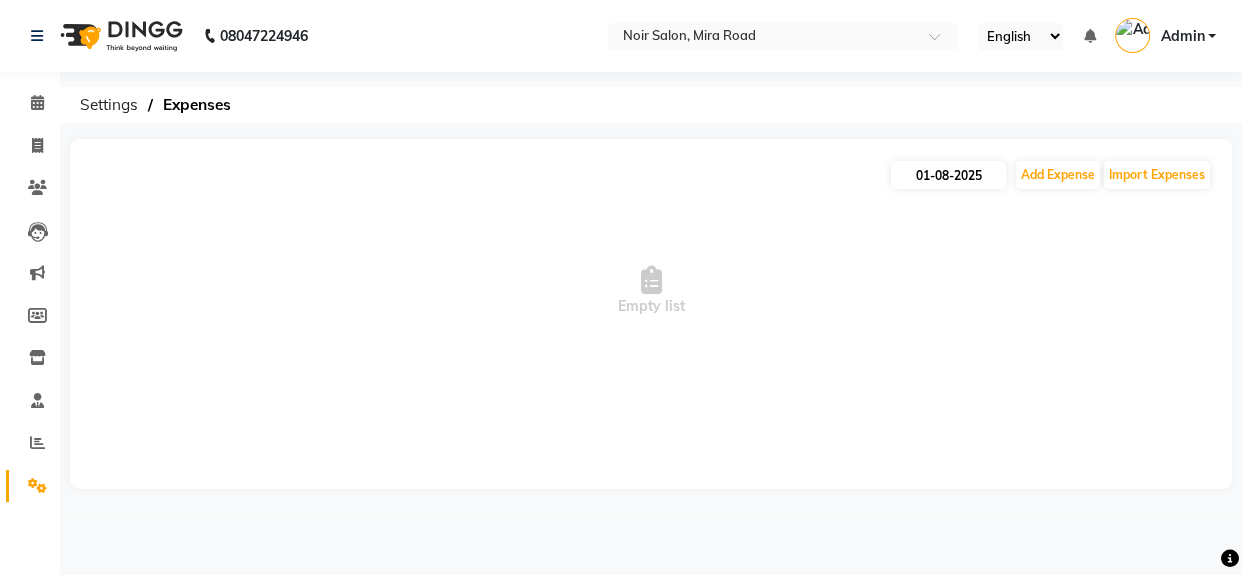 select on "8" 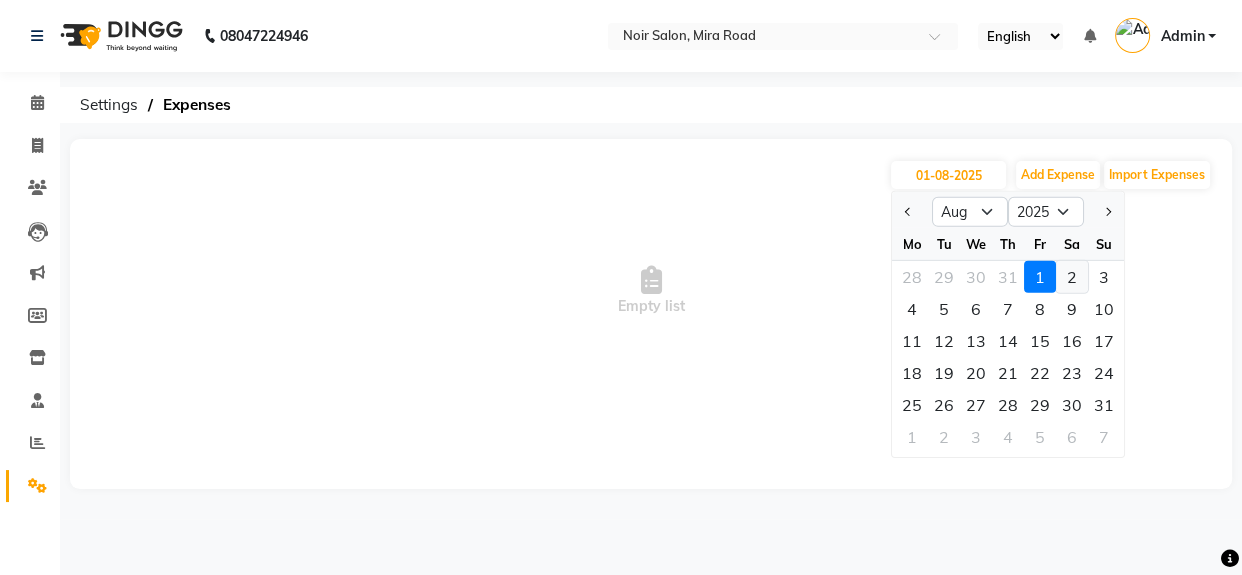 click on "2" 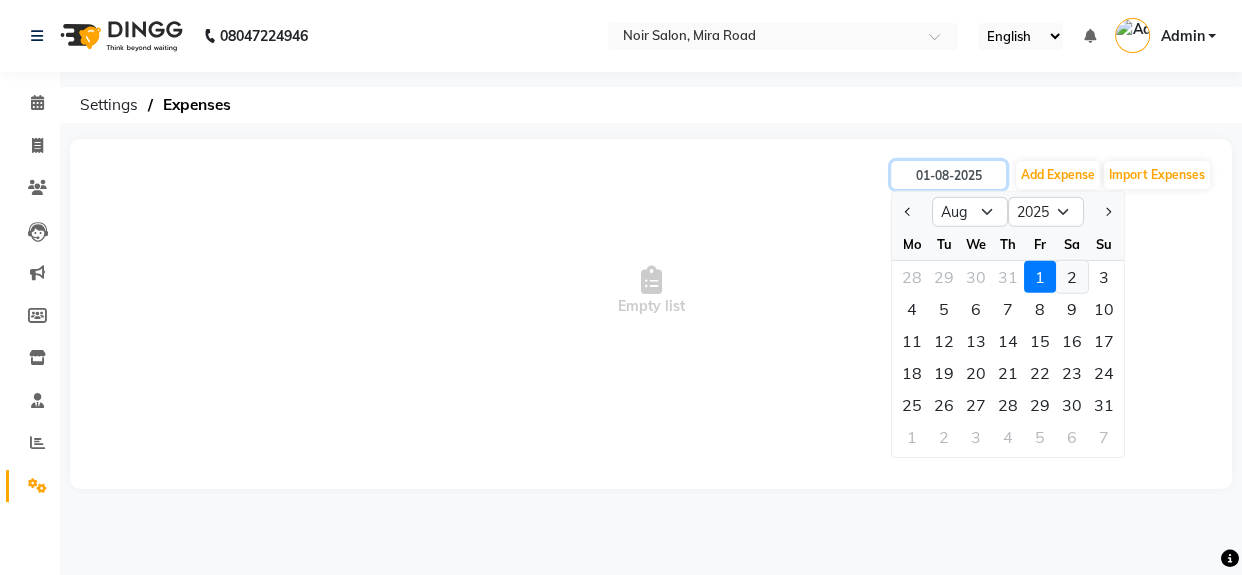 type on "02-08-2025" 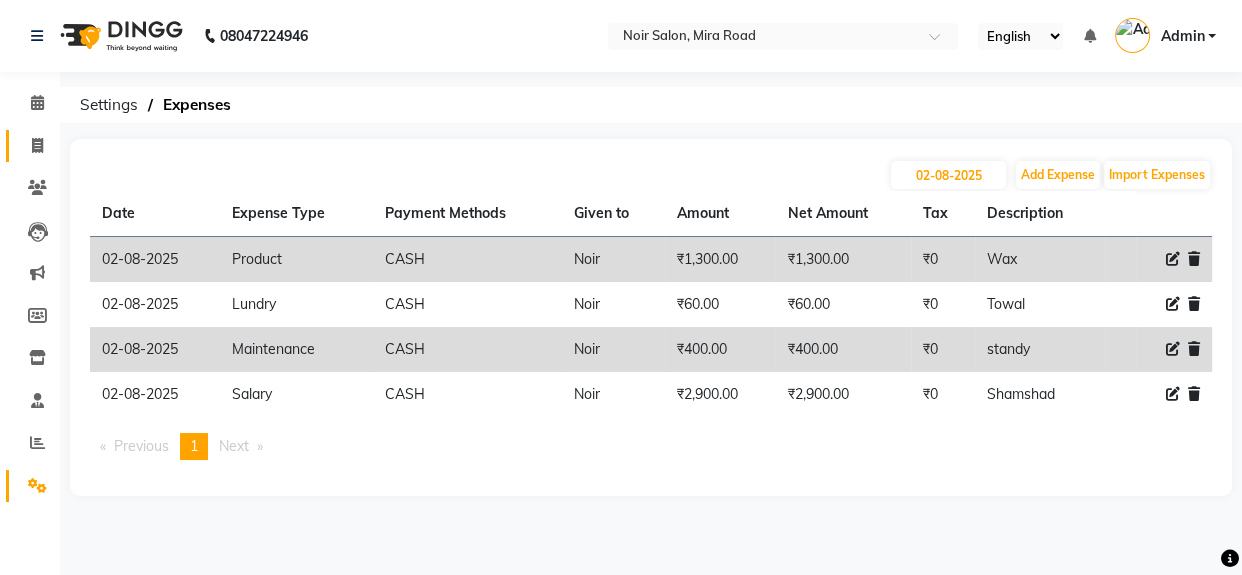 click 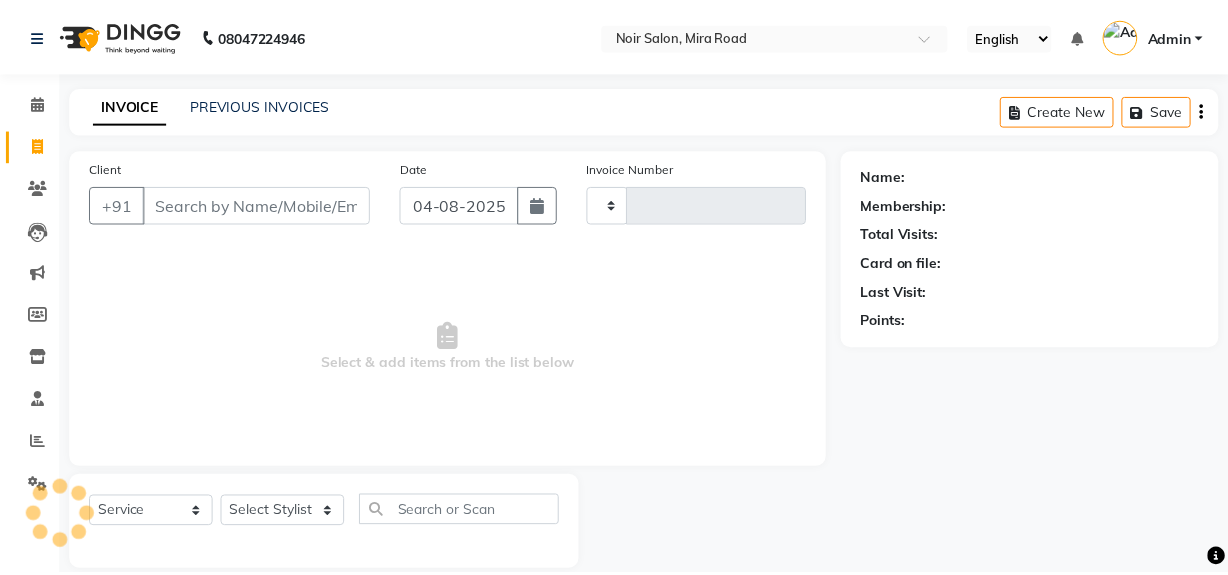 scroll, scrollTop: 26, scrollLeft: 0, axis: vertical 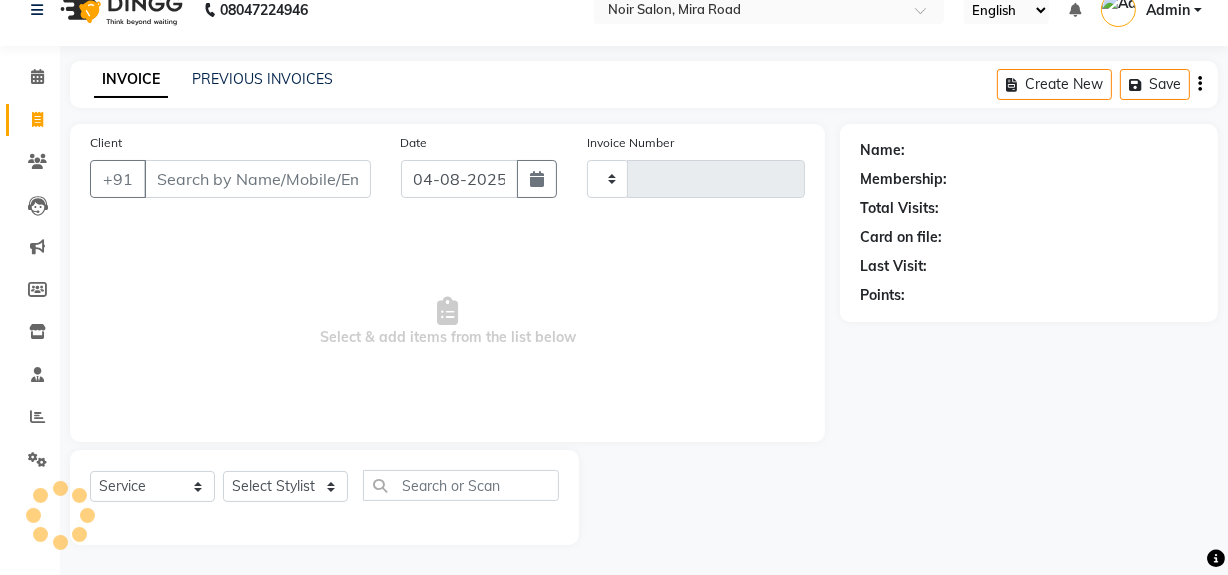type on "1068" 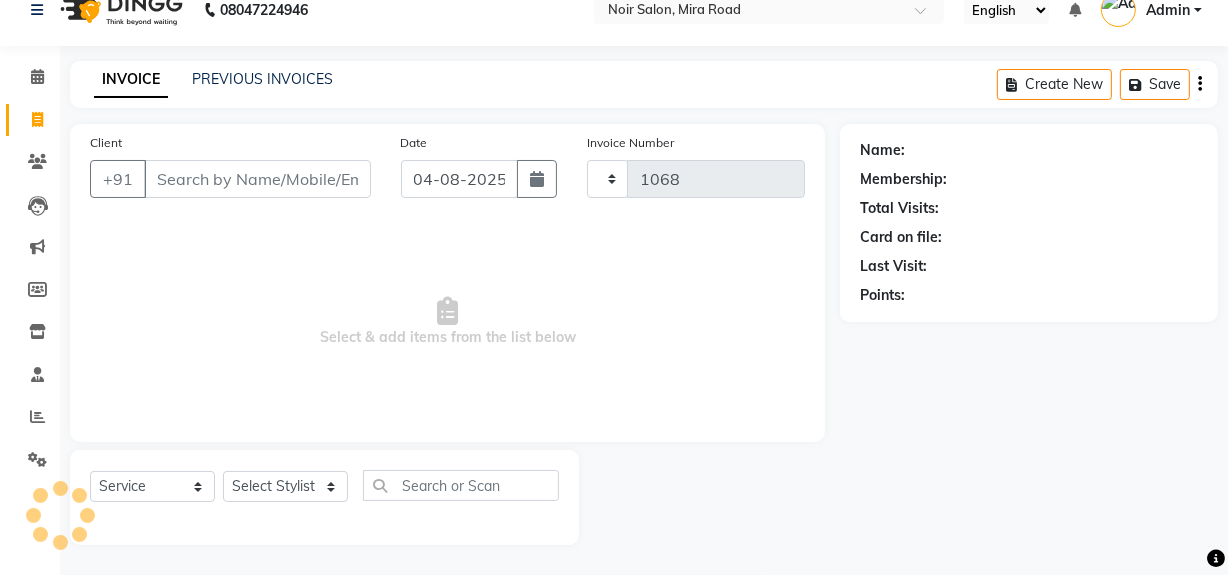 select on "5495" 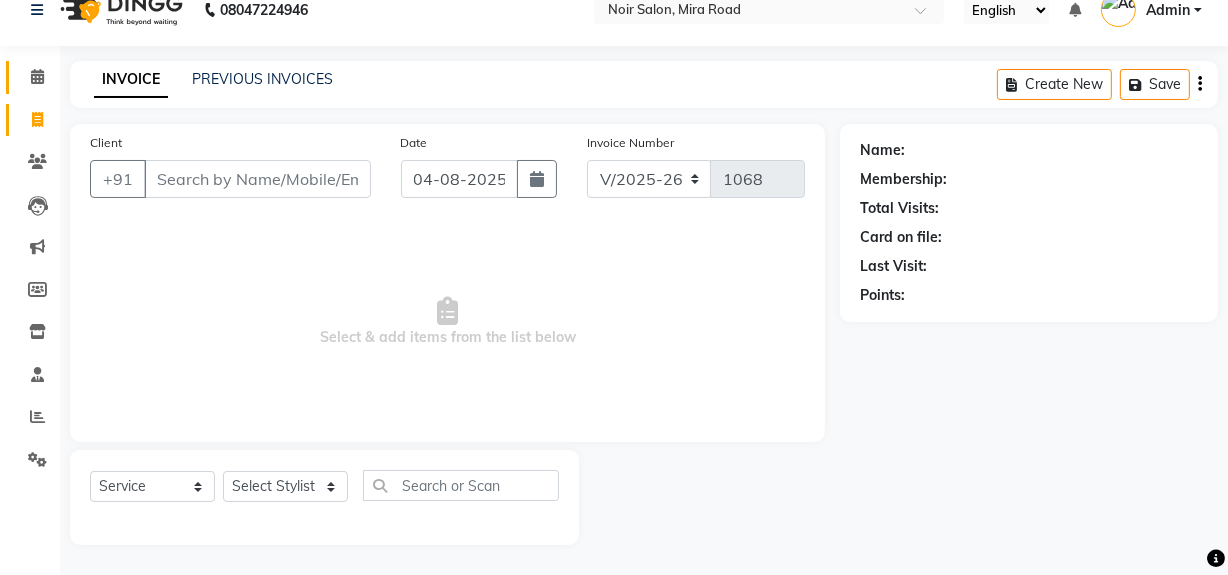 click 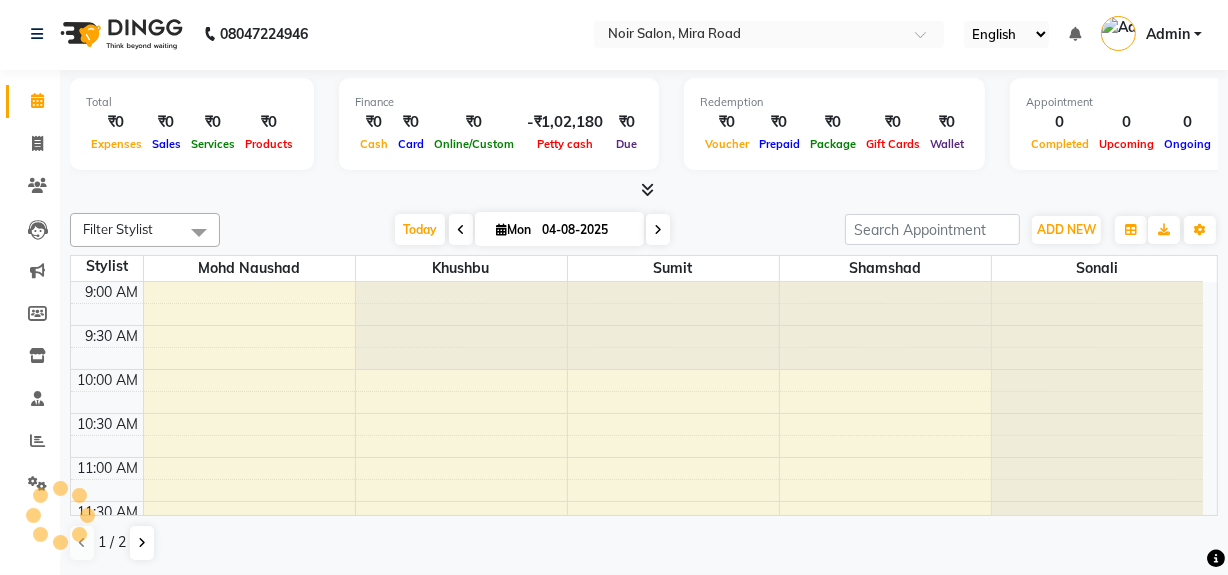 scroll, scrollTop: 0, scrollLeft: 0, axis: both 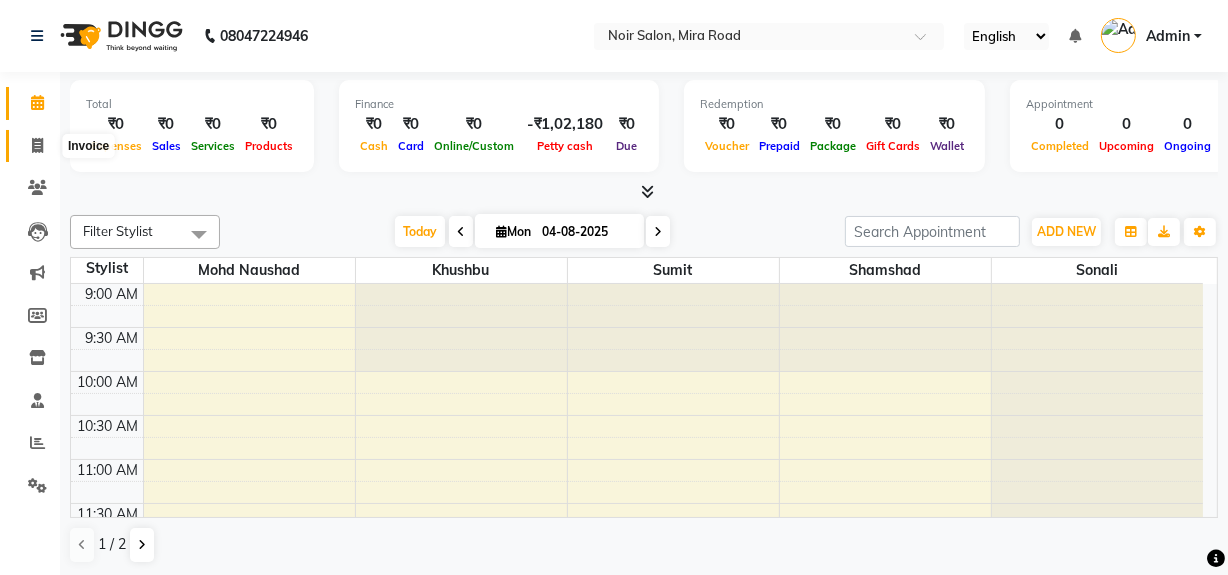 click 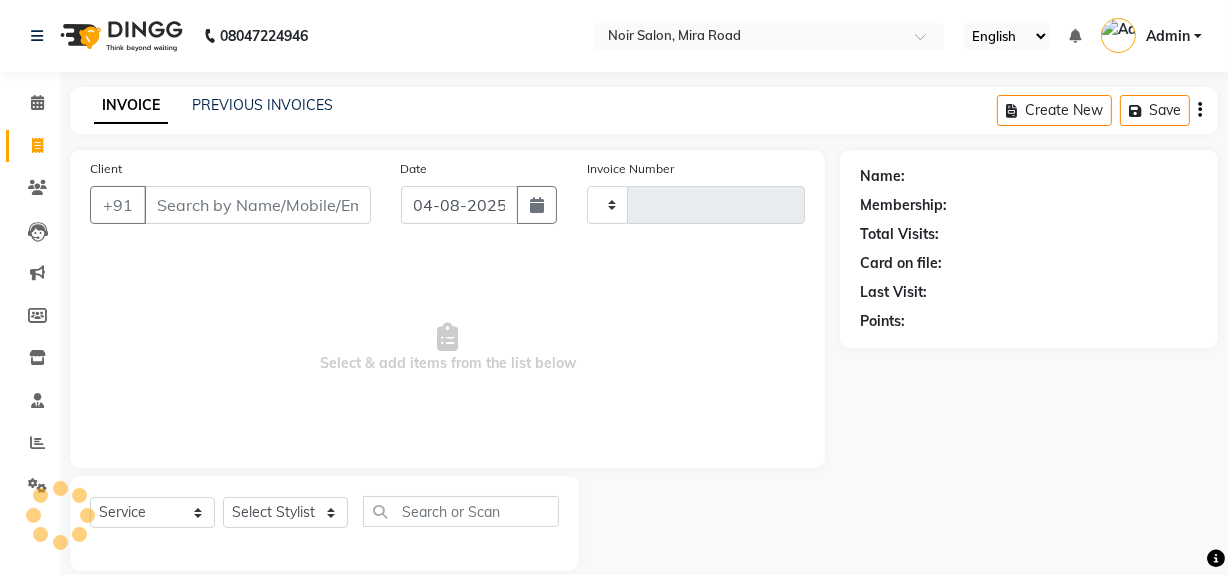 type on "1068" 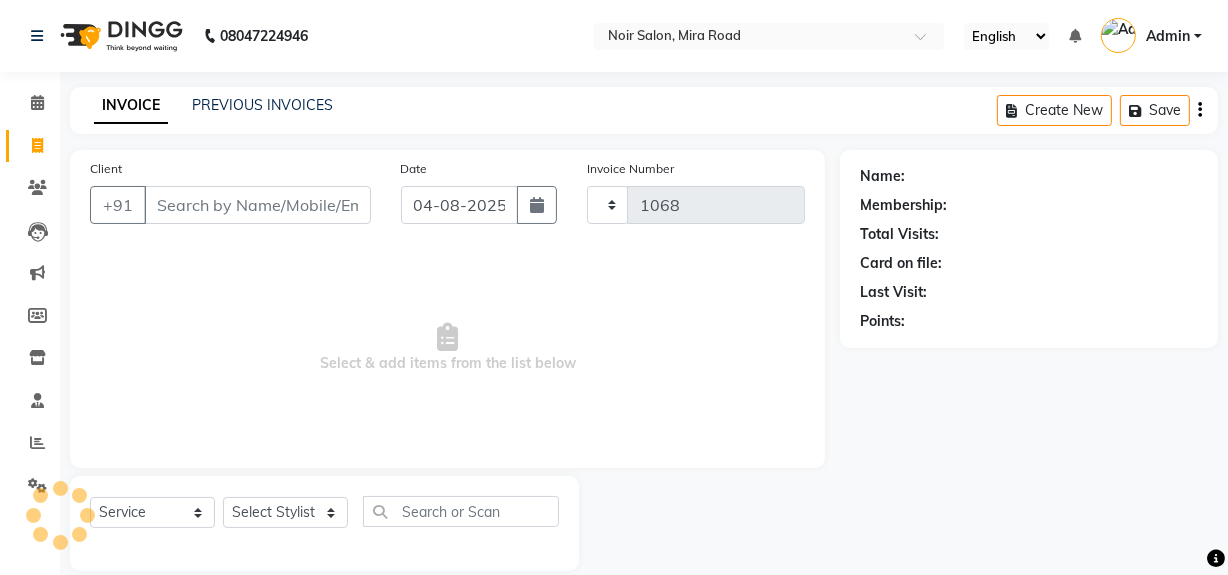 select on "5495" 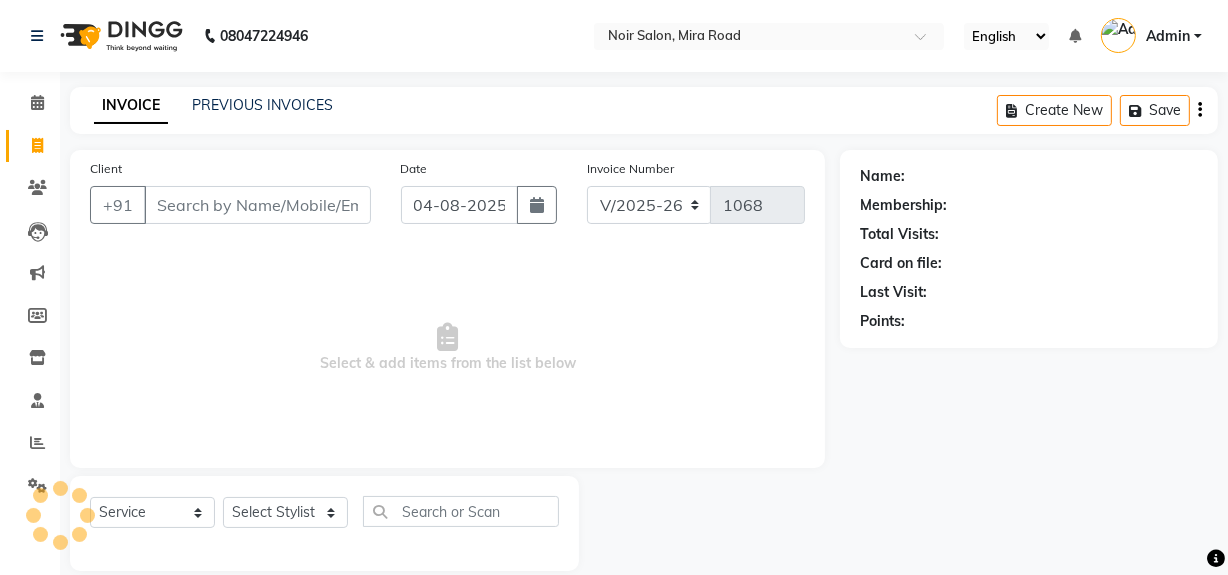 click on "Client" at bounding box center (257, 205) 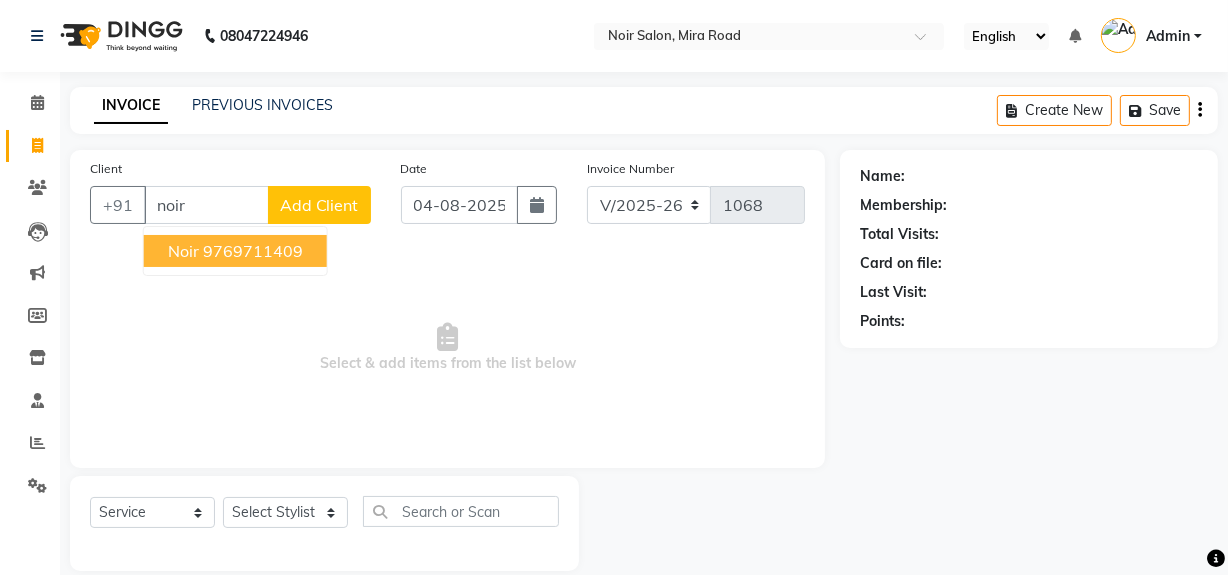 click on "9769711409" at bounding box center (253, 251) 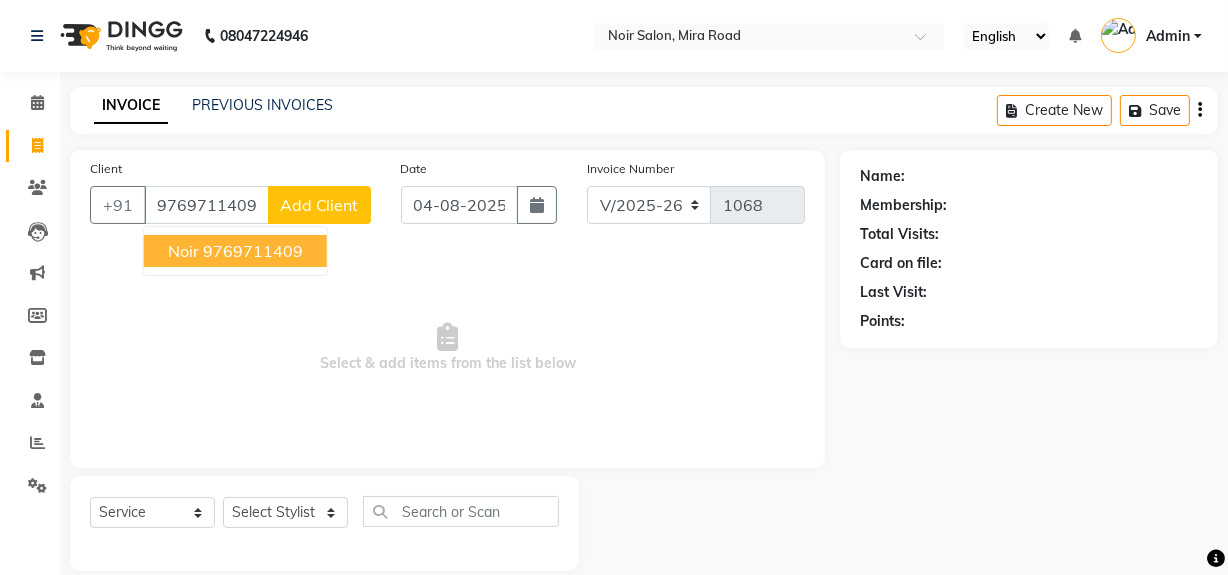 type on "9769711409" 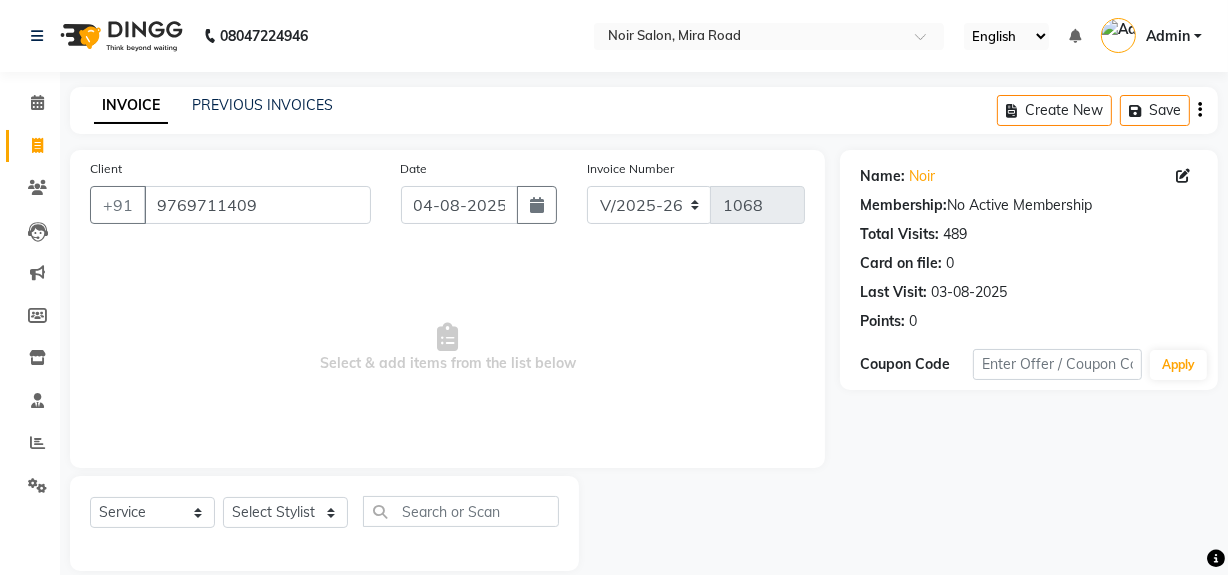 scroll, scrollTop: 26, scrollLeft: 0, axis: vertical 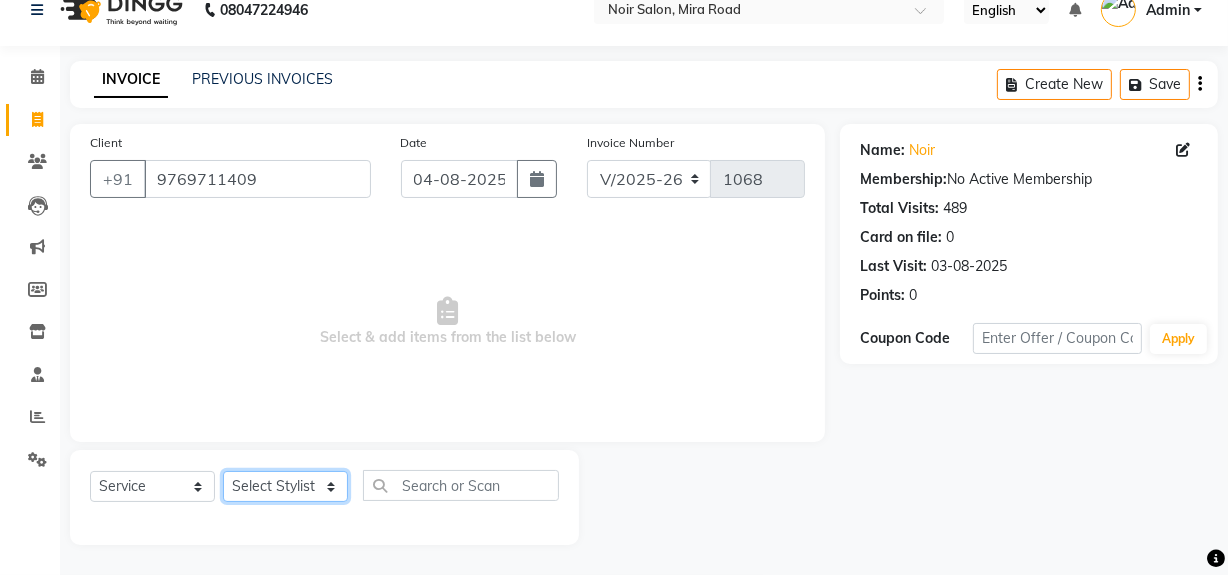 click on "Select Stylist [NAME] [NAME] (Login) [NAME] [NAME]  [NAME]  [NAME] [NAME]" 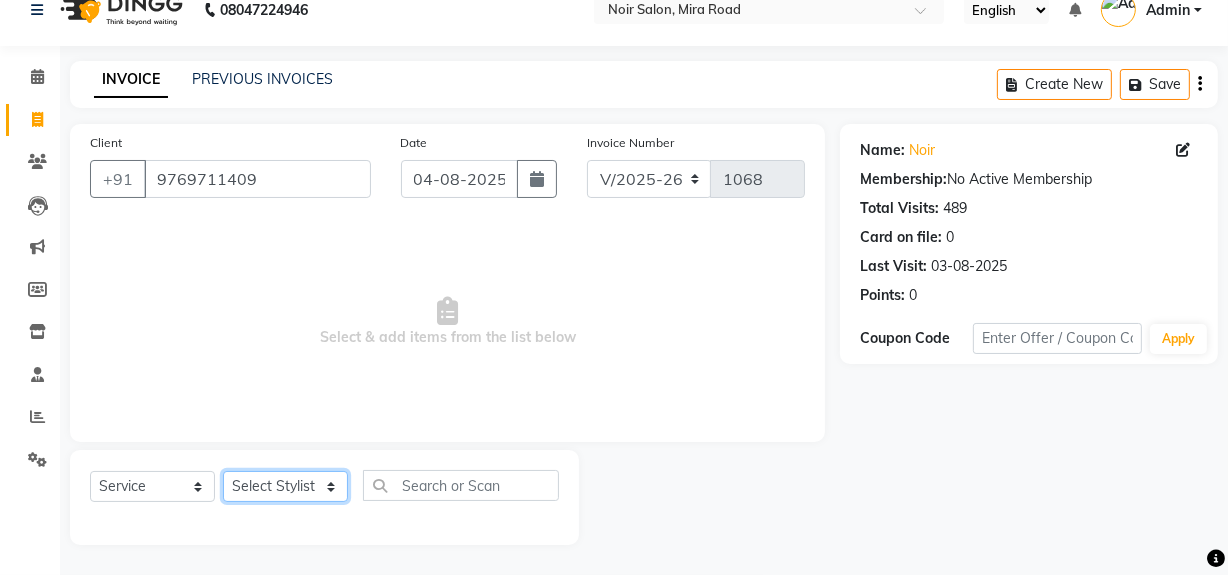 select on "87449" 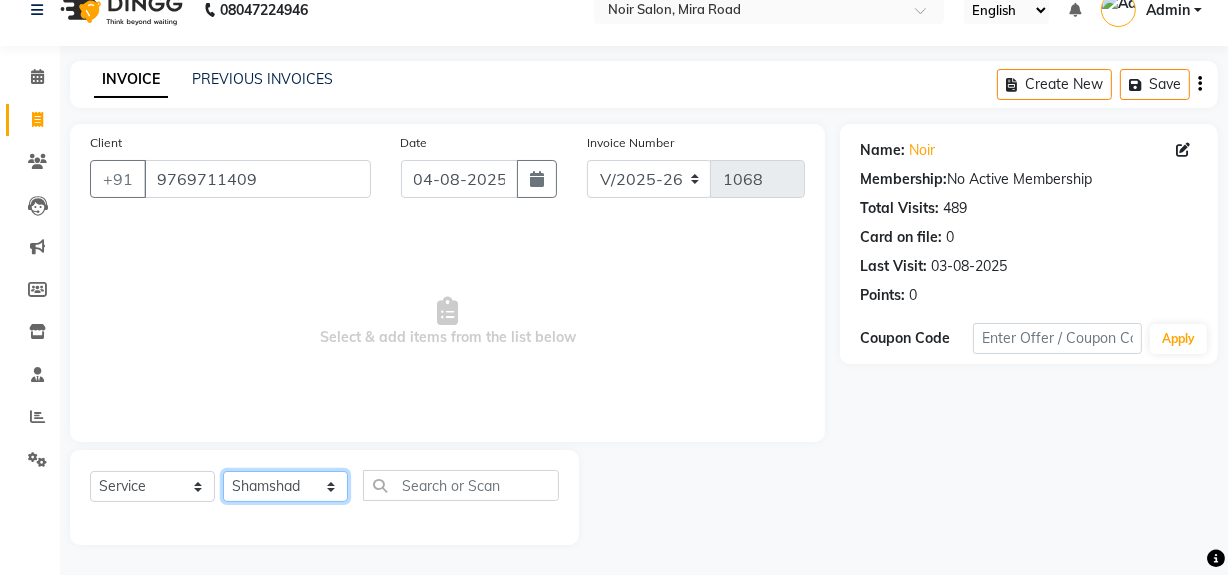 click on "Select Stylist [NAME] [NAME] (Login) [NAME] [NAME]  [NAME]  [NAME] [NAME]" 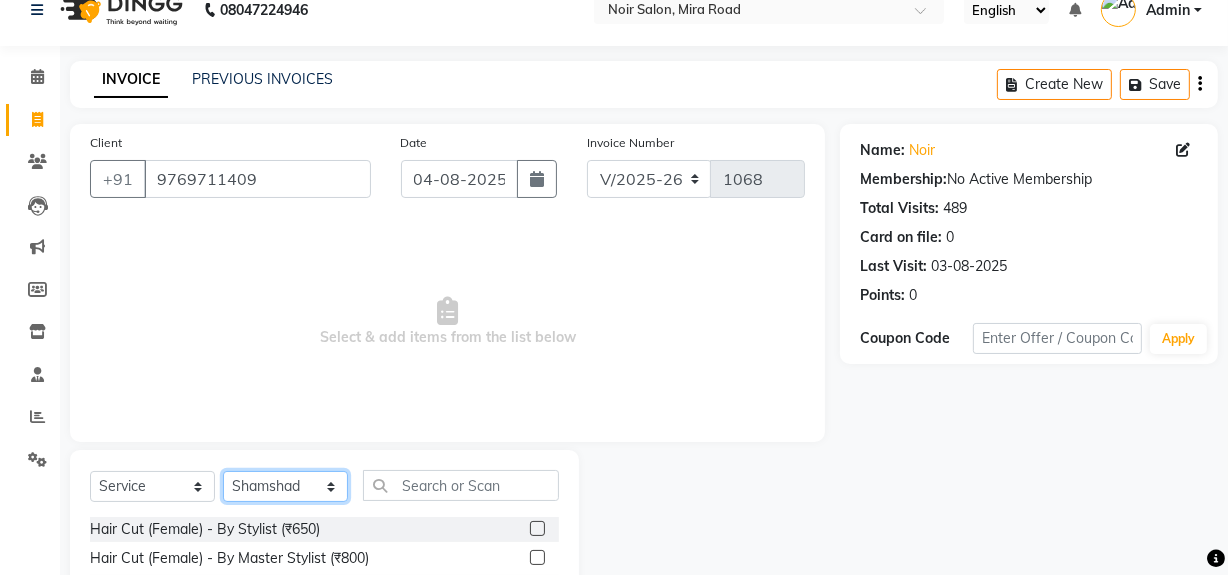 scroll, scrollTop: 208, scrollLeft: 0, axis: vertical 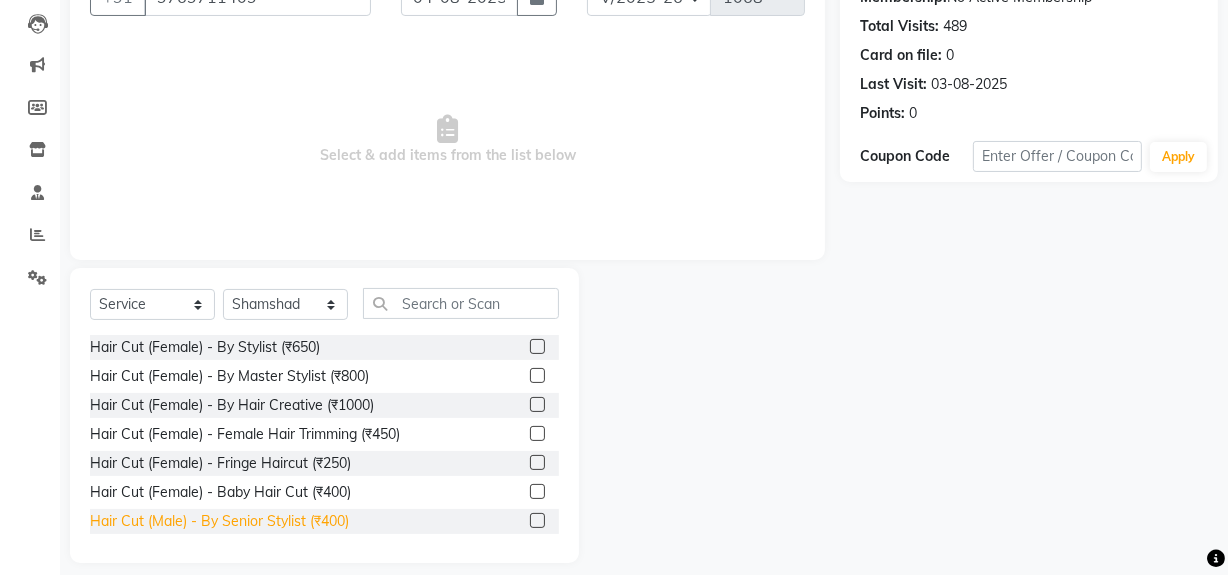 click on "Hair Cut (Male) - By Senior Stylist (₹400)" 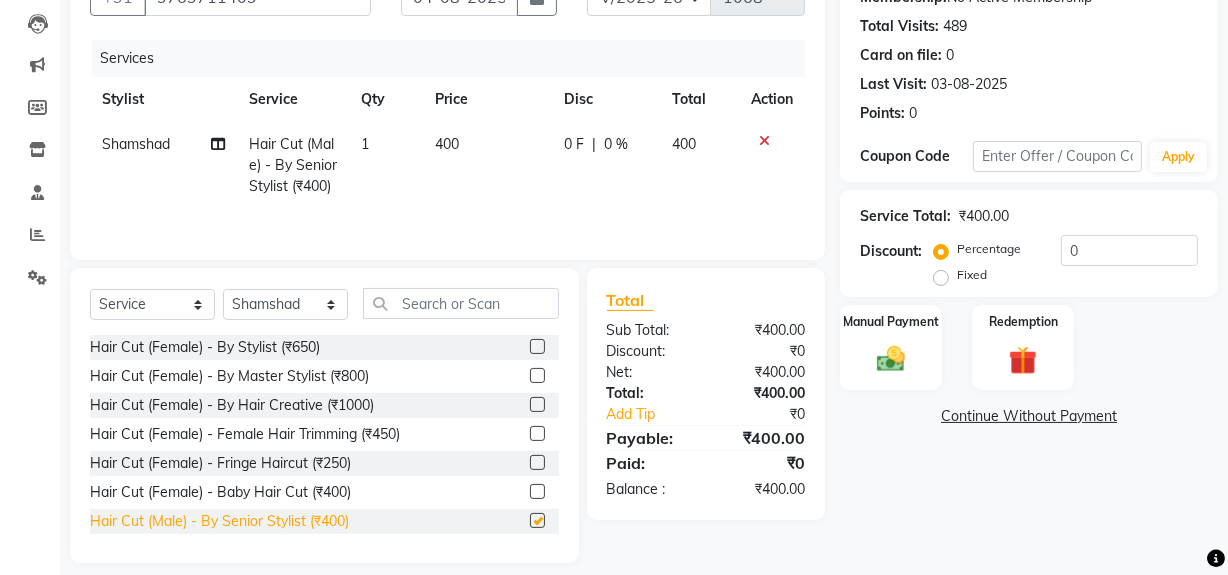 checkbox on "false" 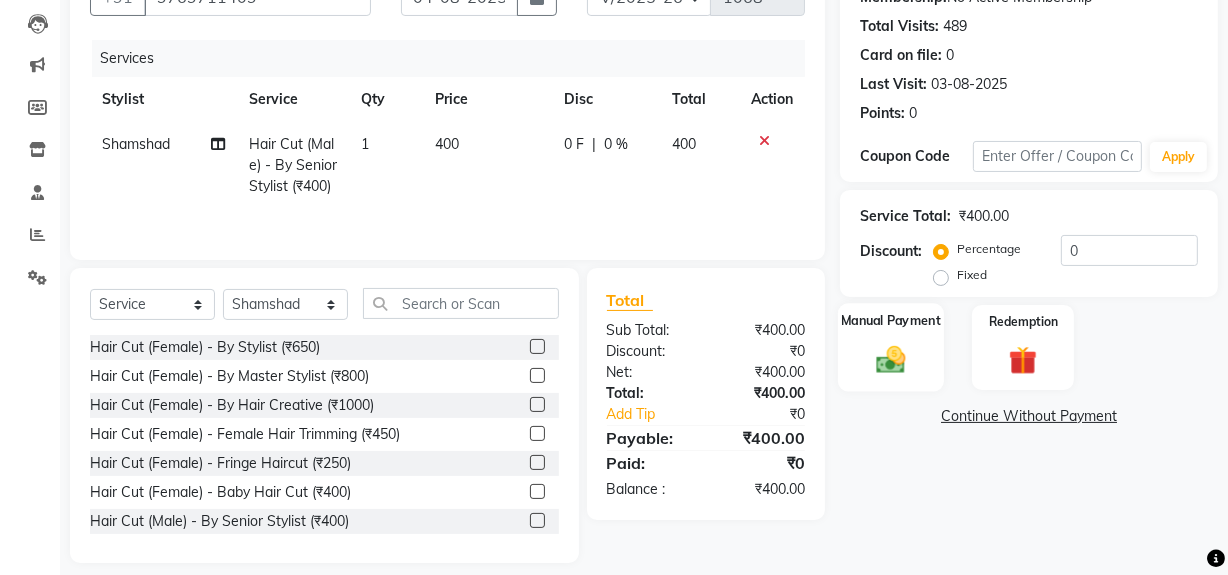 click 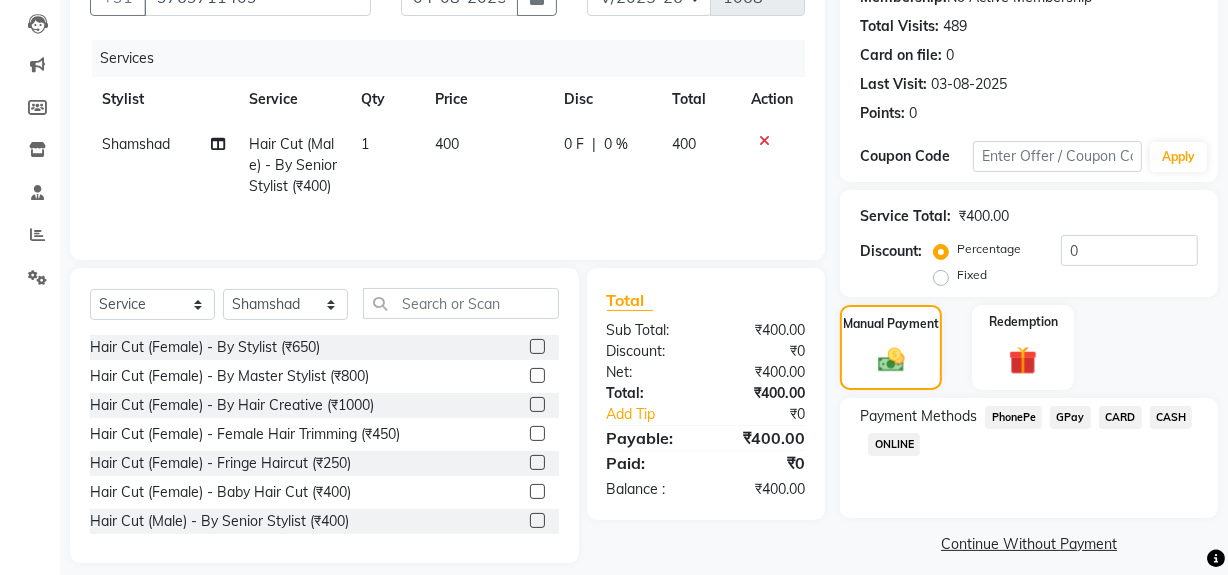 click on "GPay" 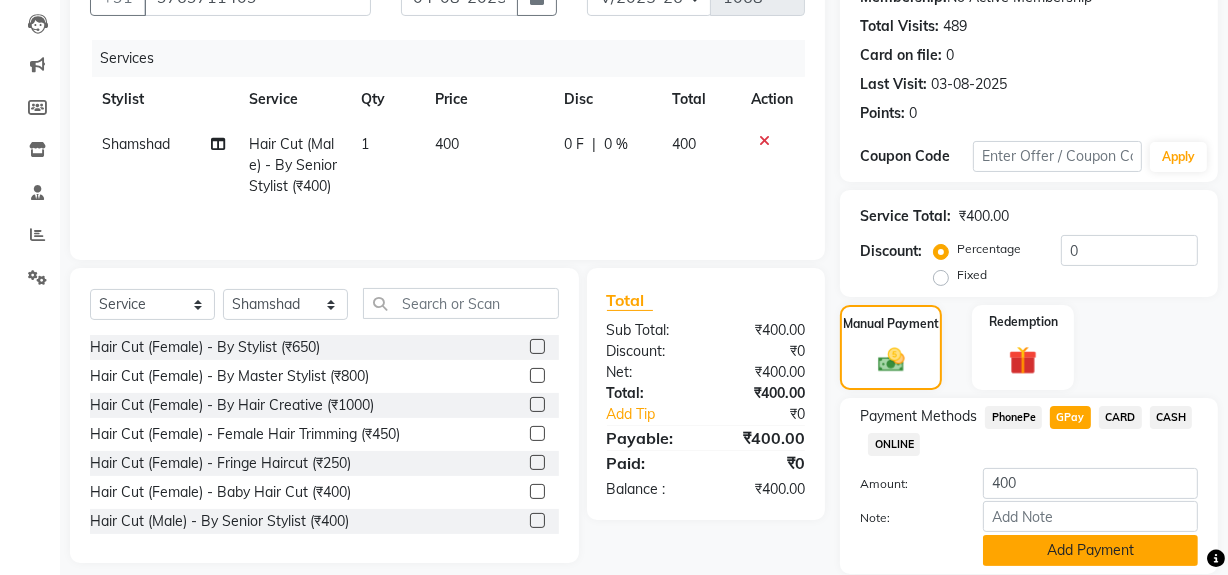 scroll, scrollTop: 277, scrollLeft: 0, axis: vertical 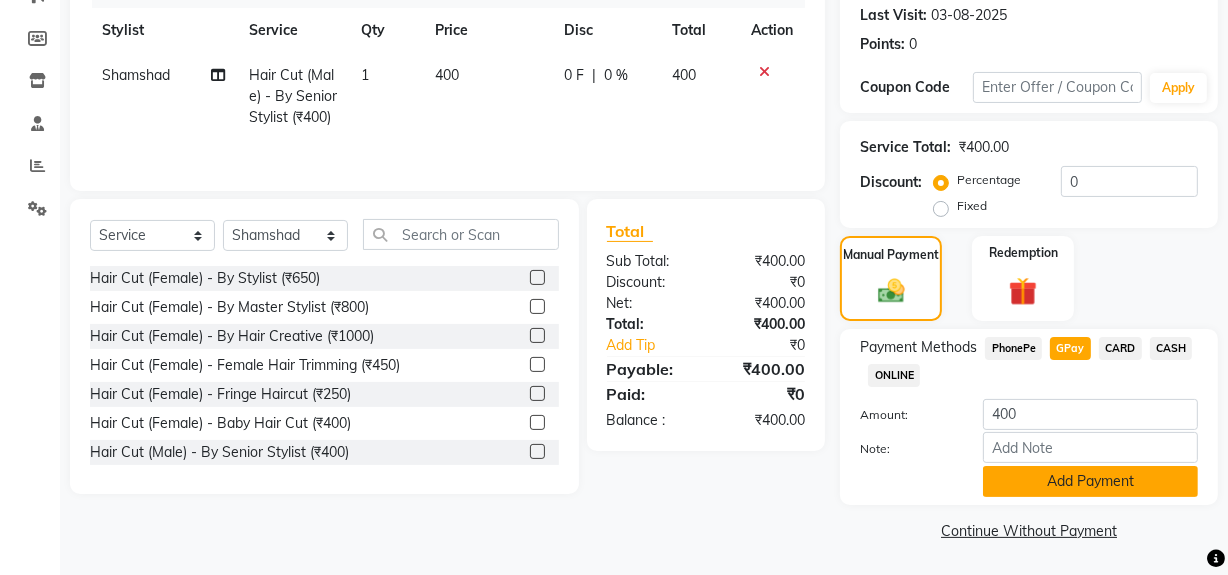click on "Add Payment" 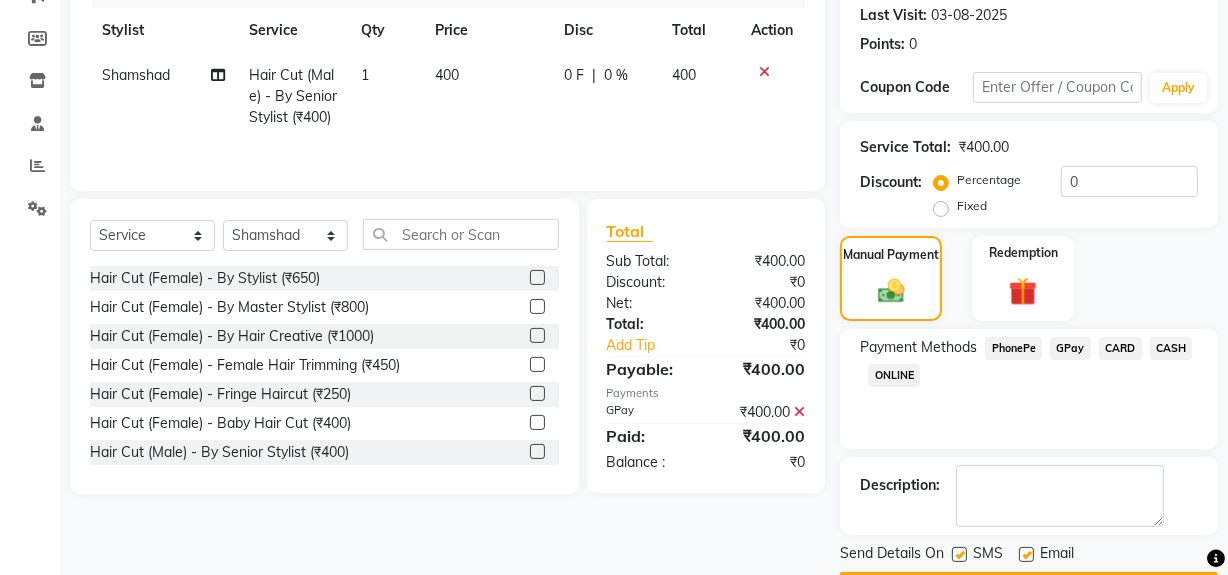 scroll, scrollTop: 333, scrollLeft: 0, axis: vertical 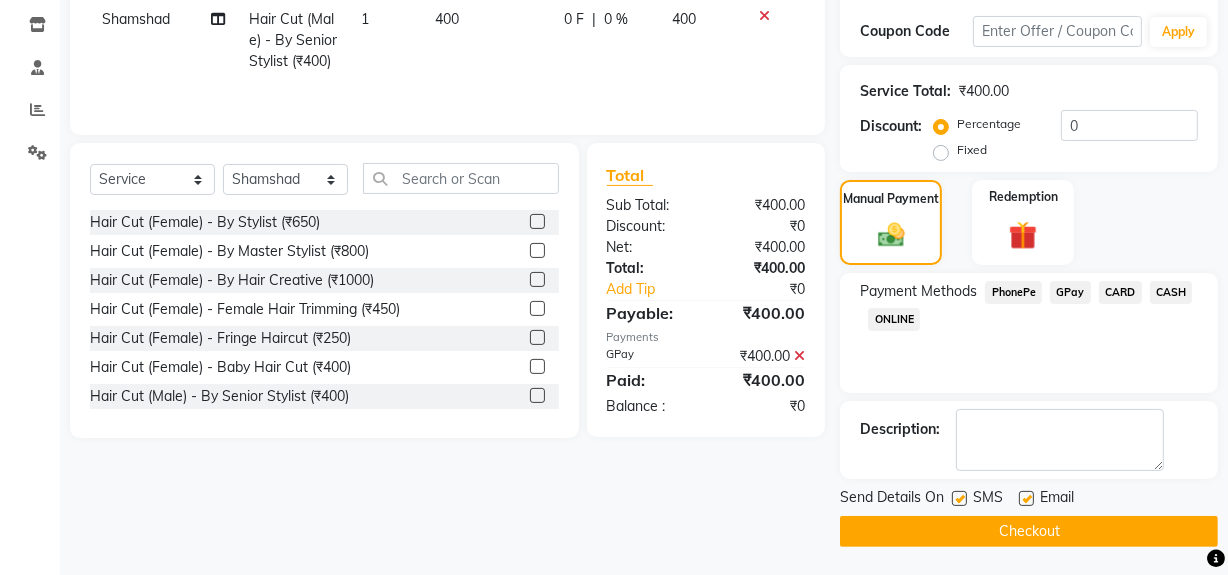 click 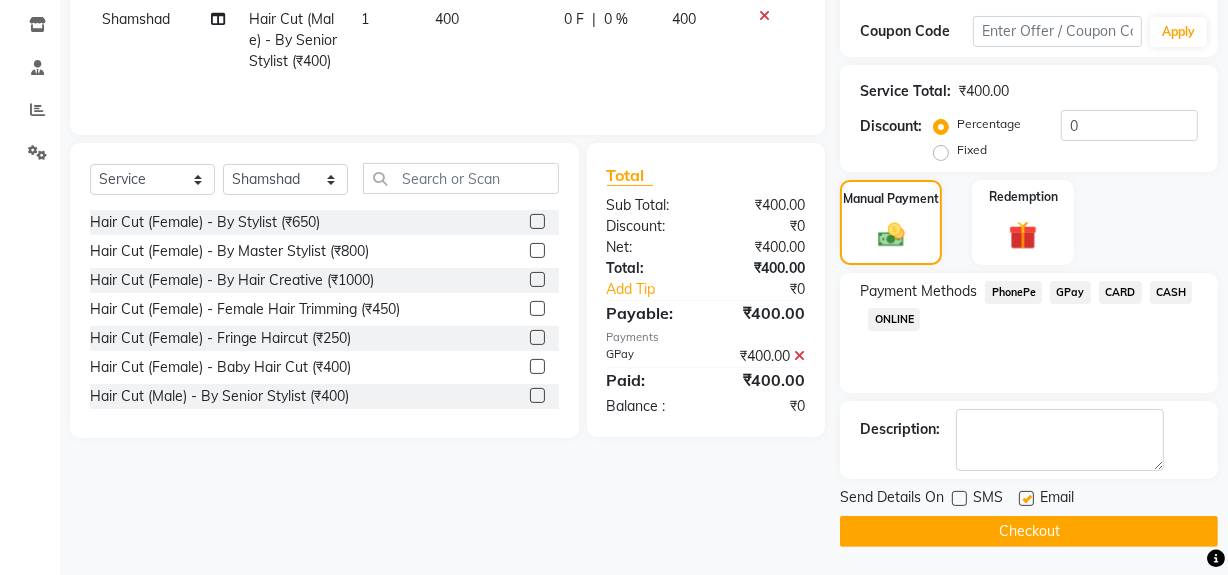 click 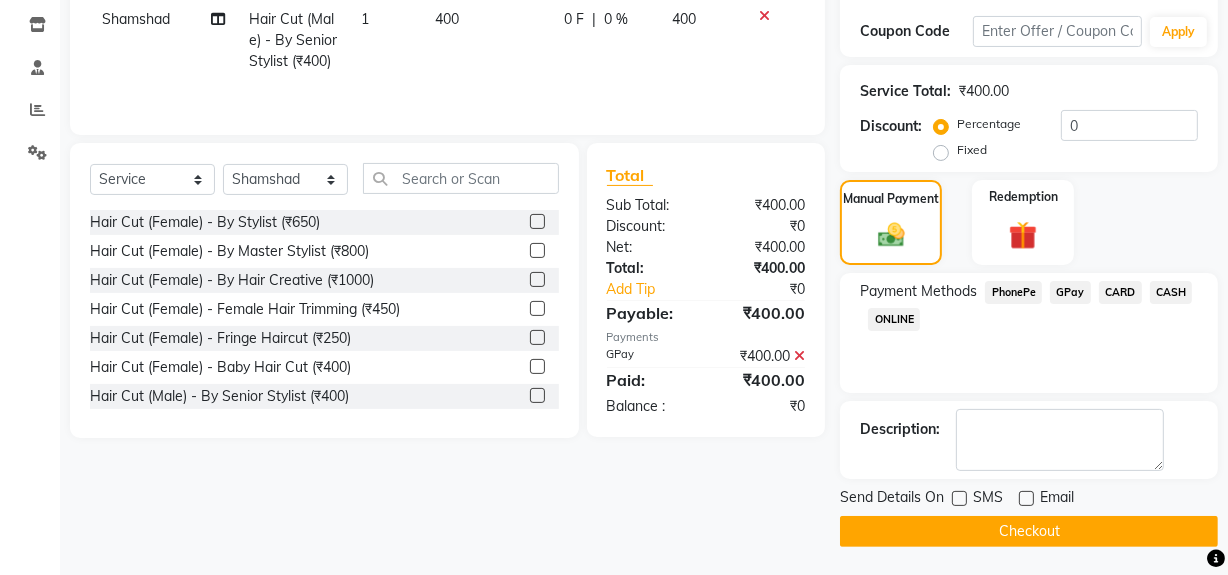 click on "Checkout" 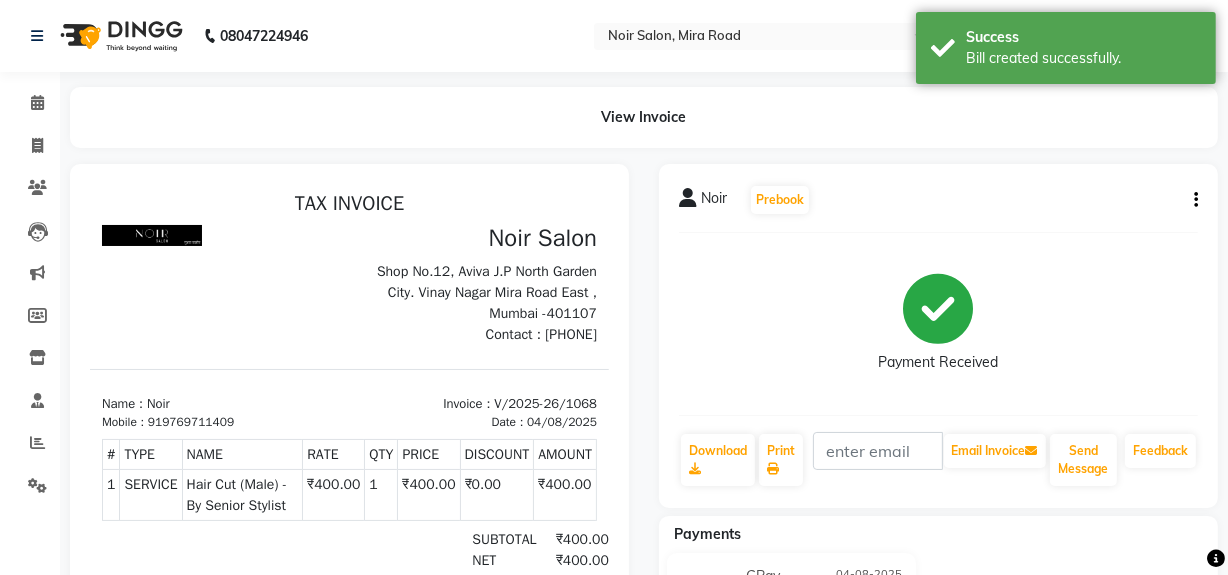 scroll, scrollTop: 0, scrollLeft: 0, axis: both 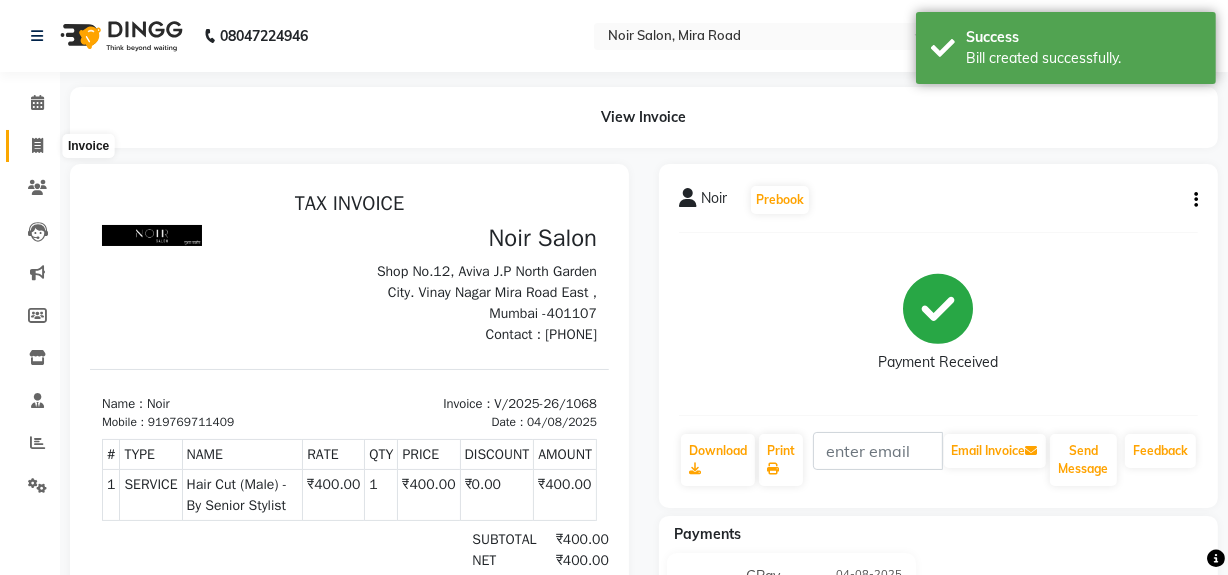 click 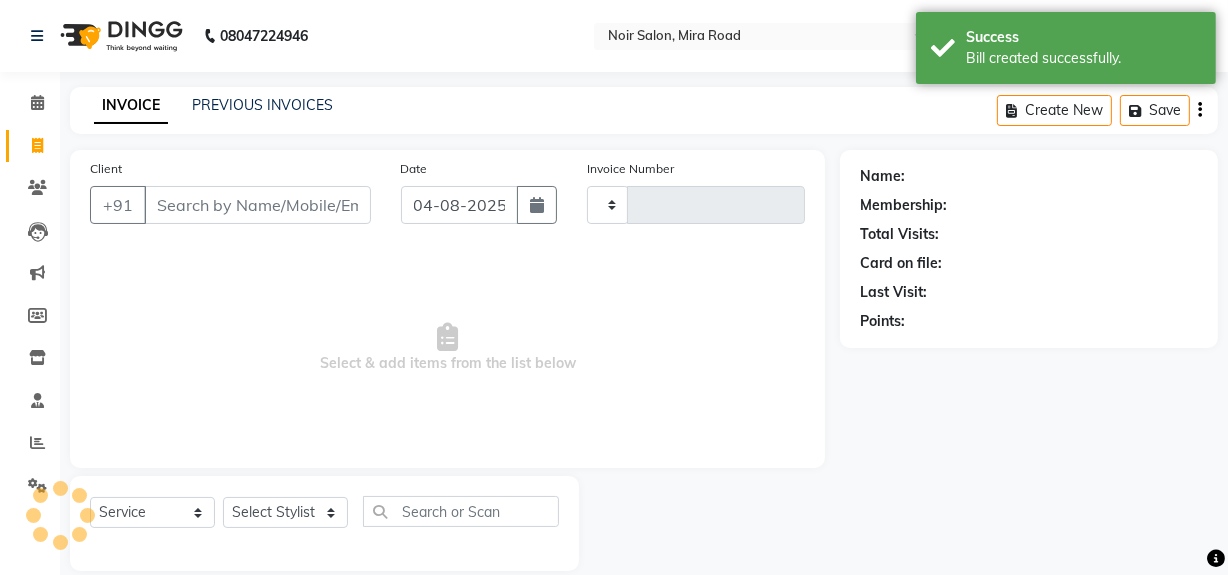 scroll, scrollTop: 26, scrollLeft: 0, axis: vertical 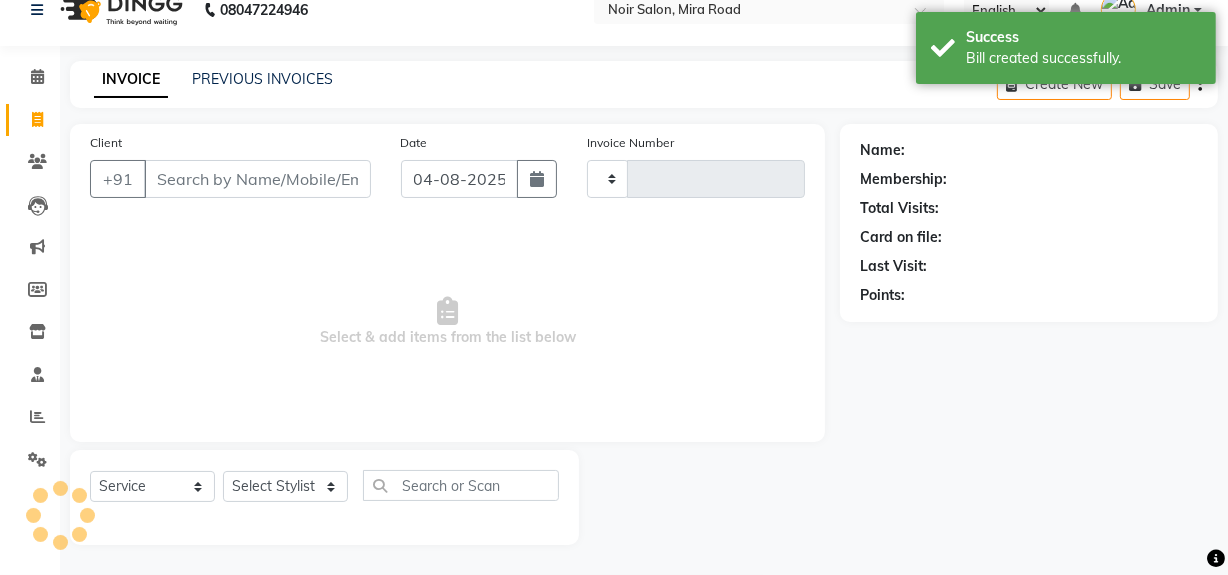 click on "Client" at bounding box center (257, 179) 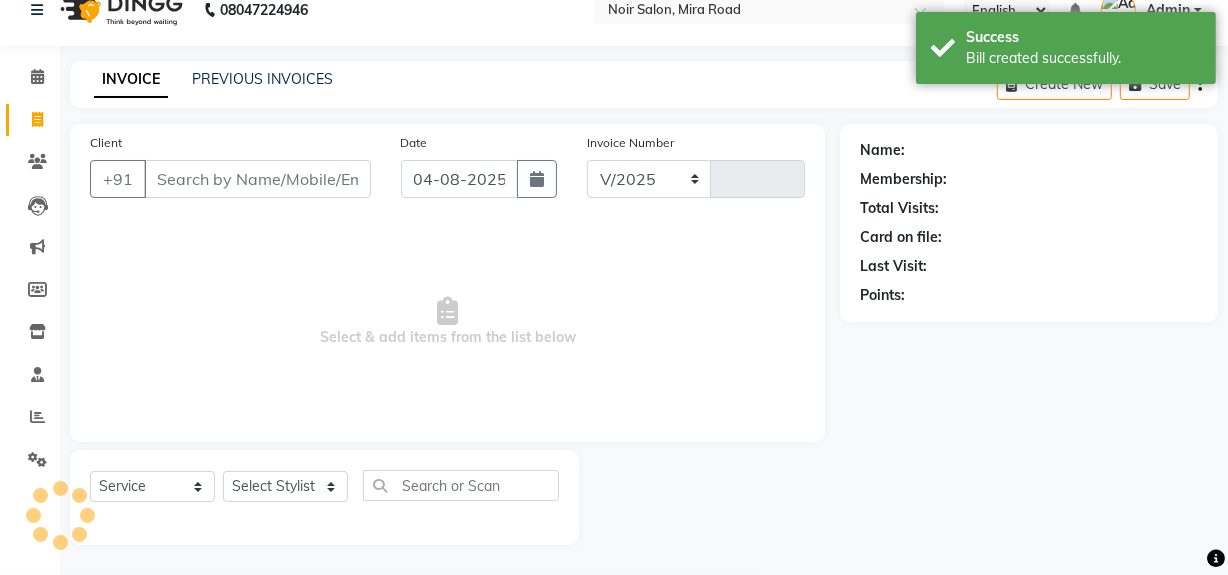 select on "5495" 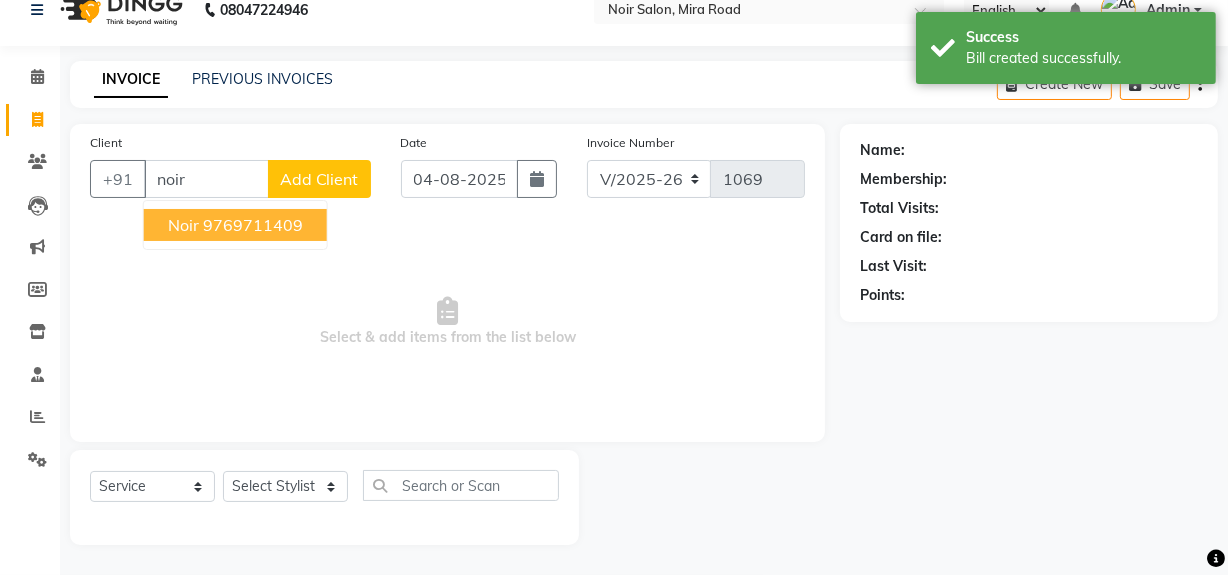 click on "Noir  9769711409" at bounding box center [235, 225] 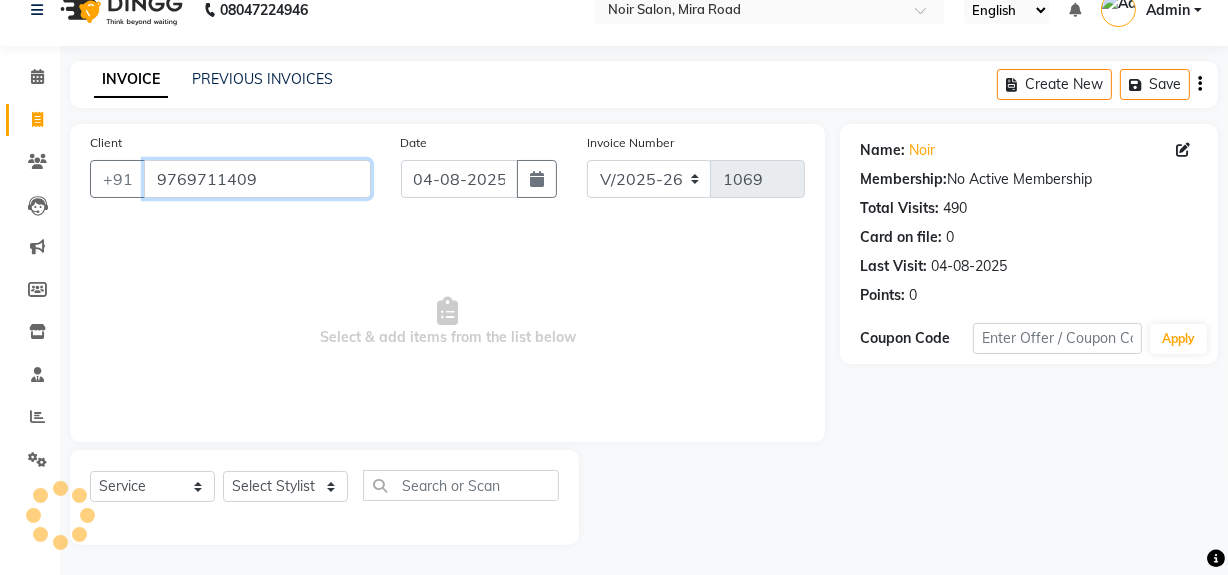 click on "9769711409" at bounding box center (257, 179) 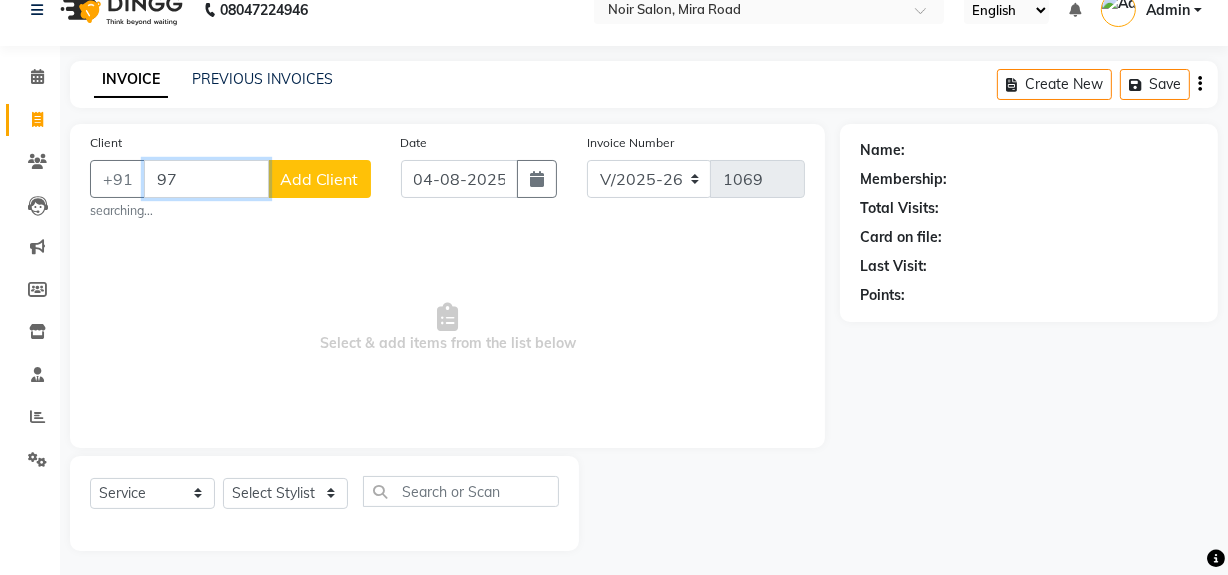 type on "9" 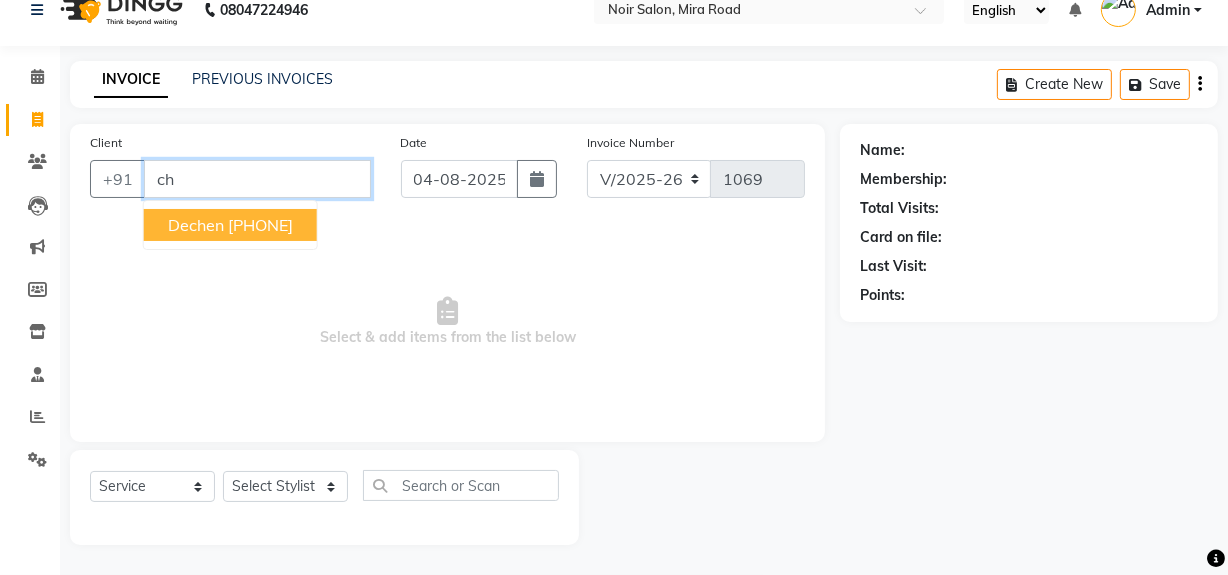 type on "c" 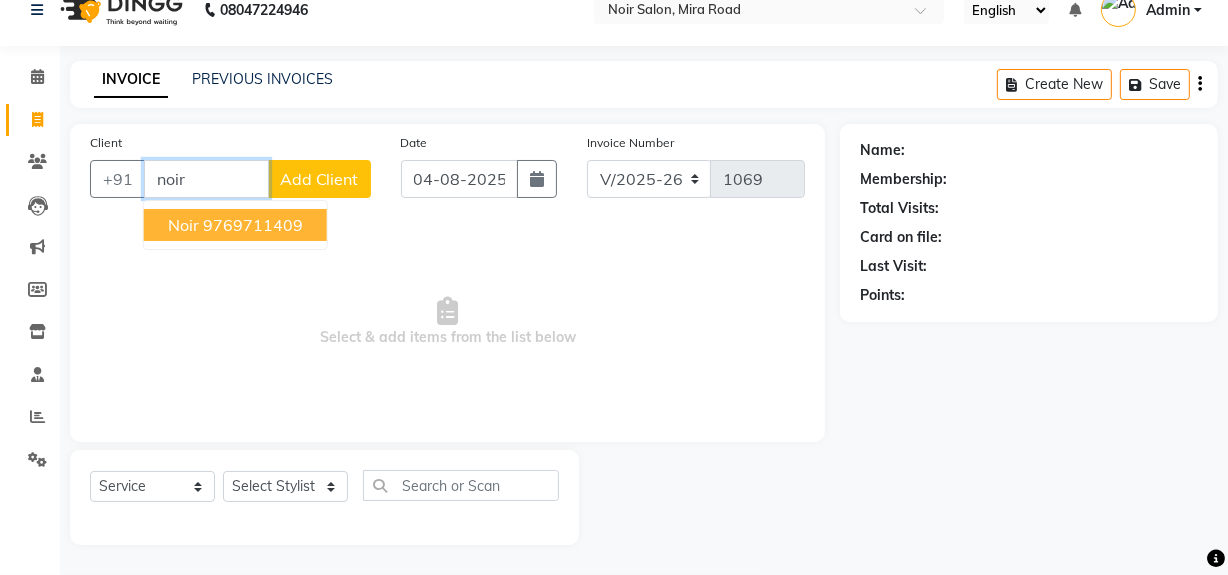click on "Noir" at bounding box center [183, 225] 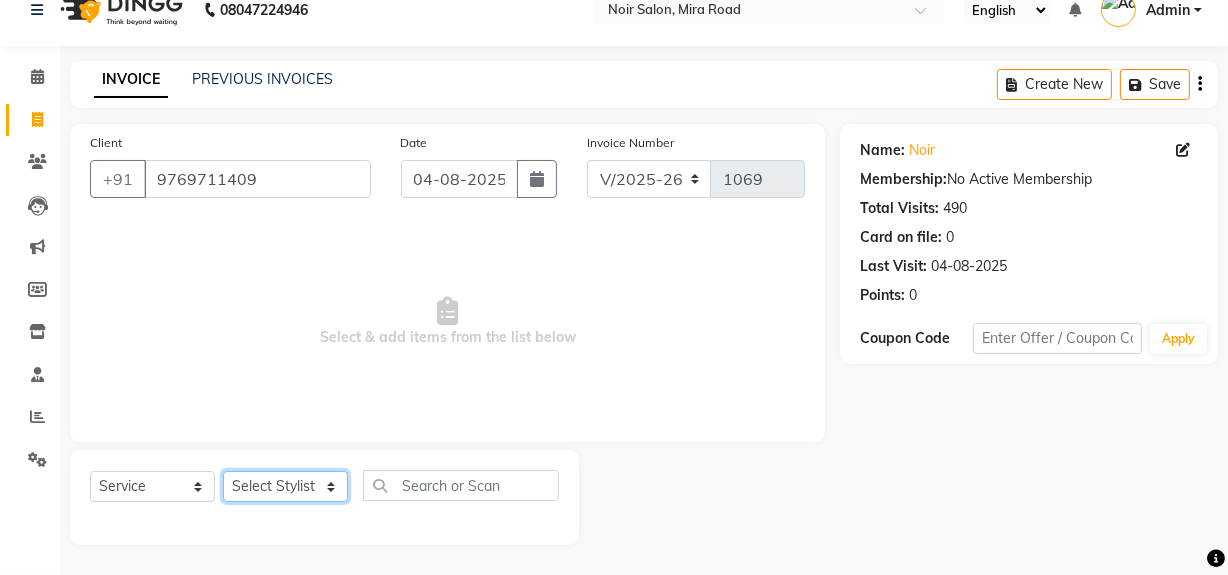click on "Select Stylist [NAME] [NAME] (Login) [NAME] [NAME]  [NAME]  [NAME] [NAME]" 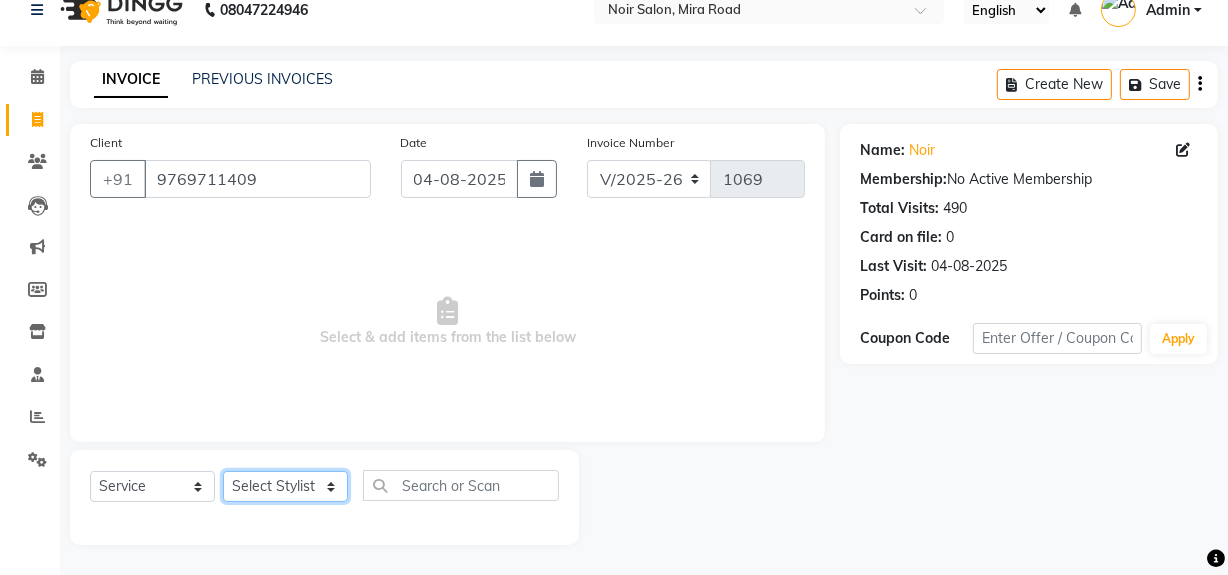 select on "36928" 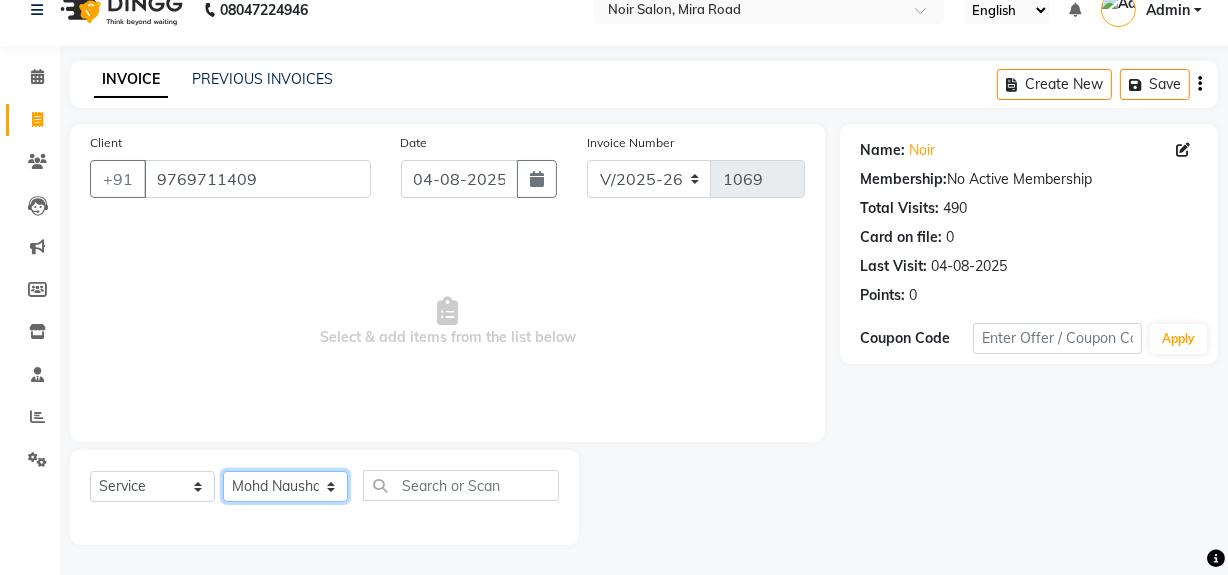 click on "Select Stylist [NAME] [NAME] (Login) [NAME] [NAME]  [NAME]  [NAME] [NAME]" 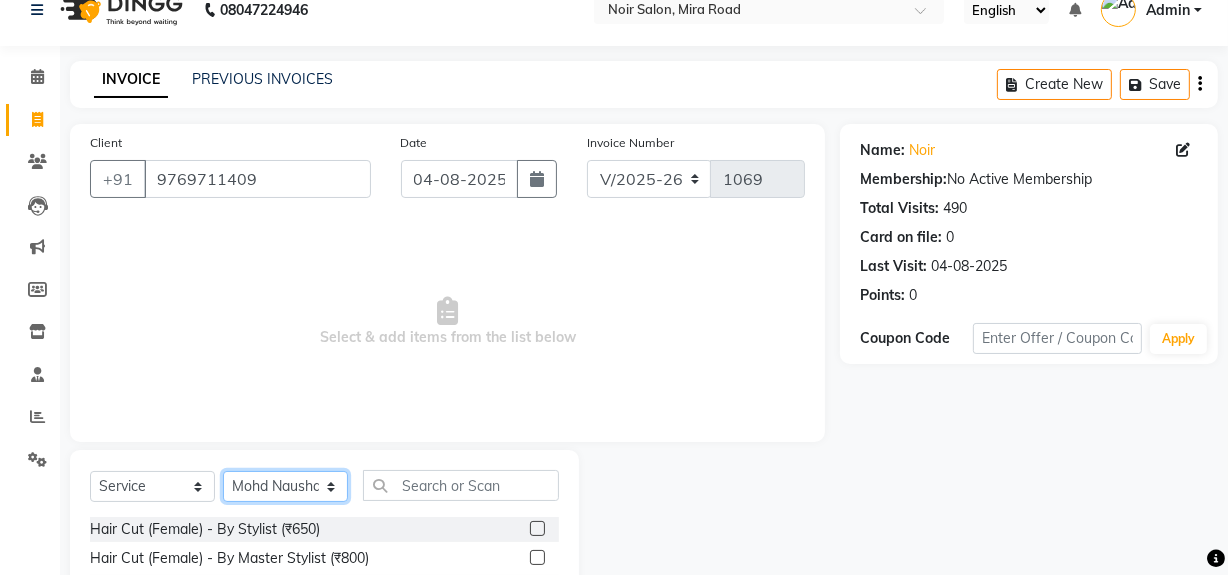 scroll, scrollTop: 208, scrollLeft: 0, axis: vertical 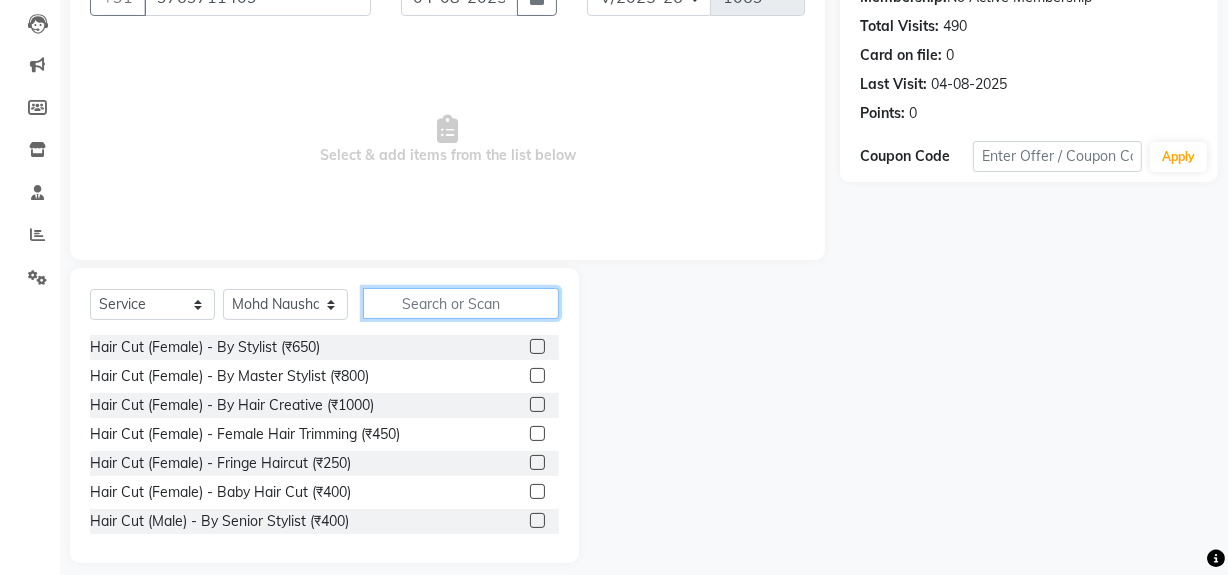 click 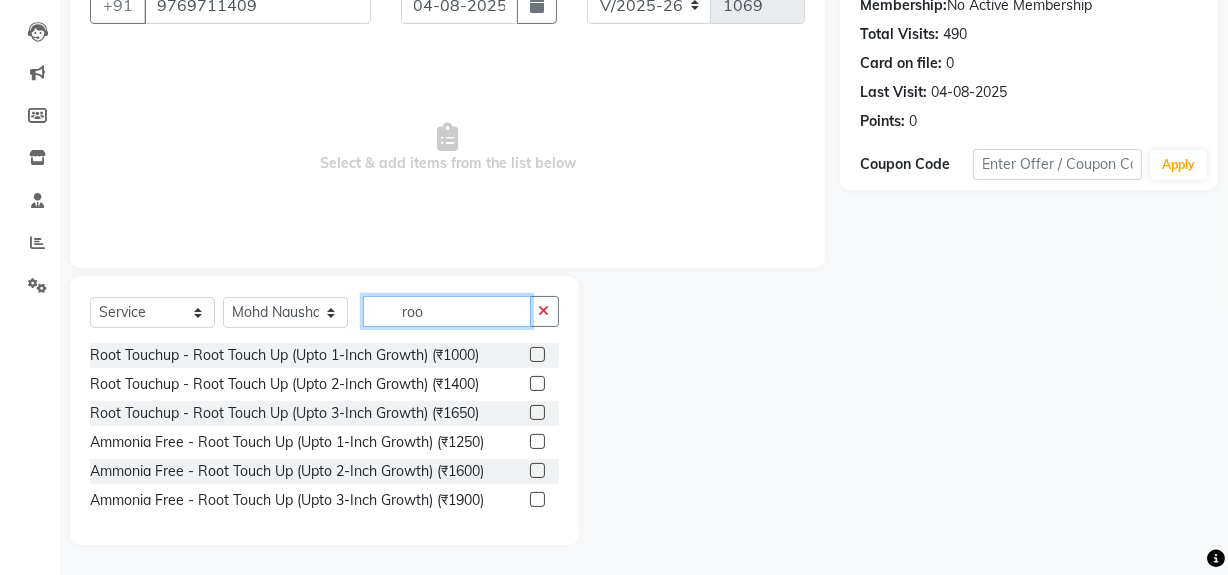 scroll, scrollTop: 200, scrollLeft: 0, axis: vertical 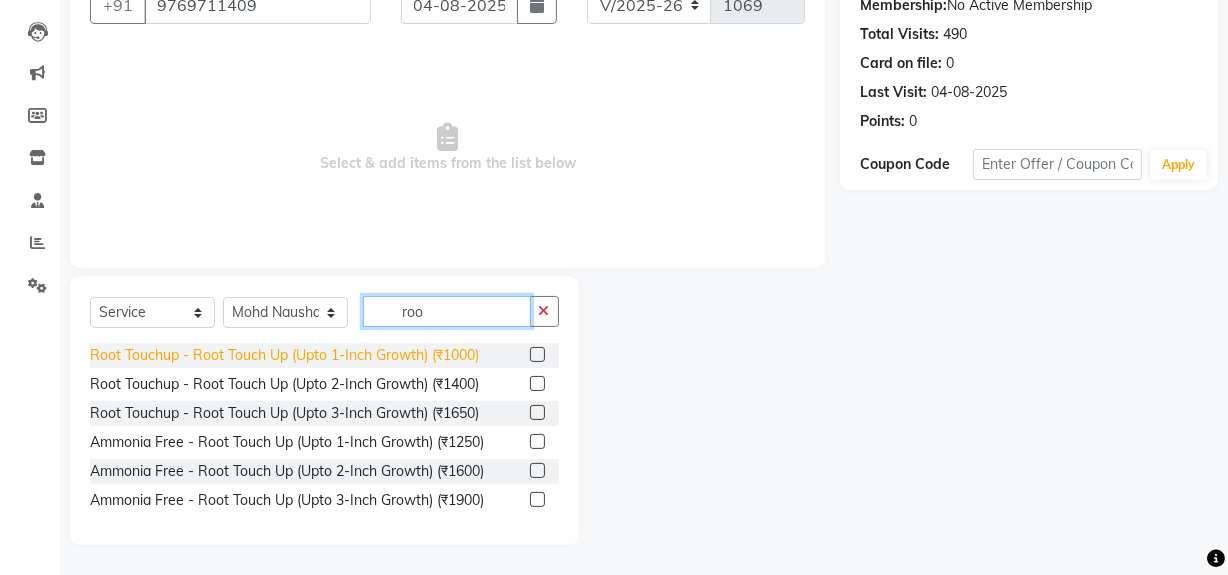 type on "roo" 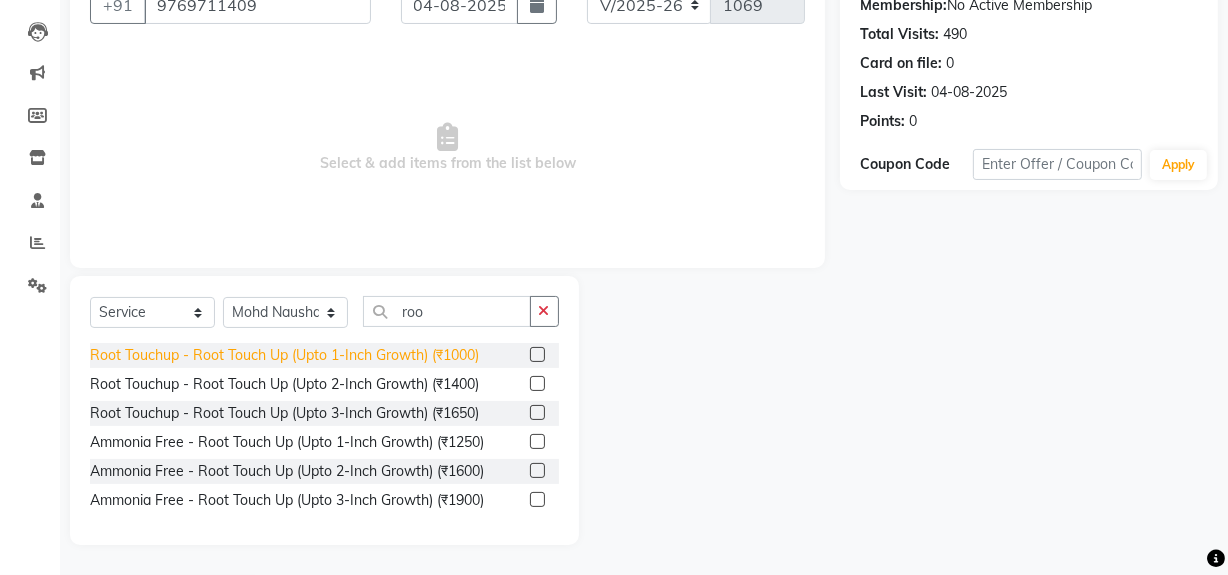 click on "Root Touchup - Root Touch Up (Upto 1-Inch Growth) (₹1000)" 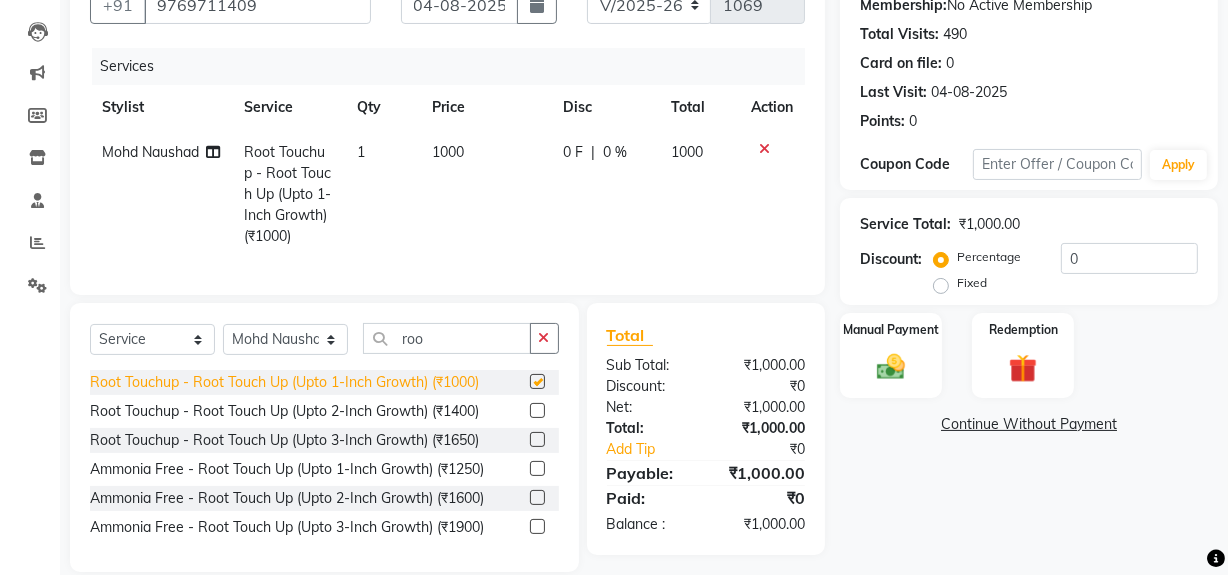 checkbox on "false" 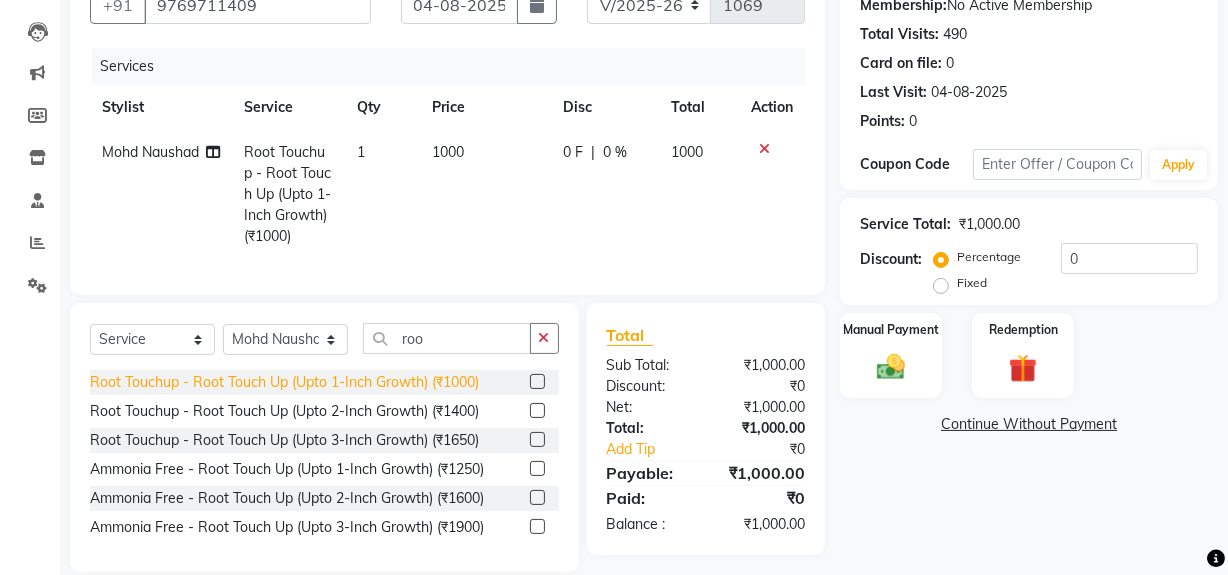 scroll, scrollTop: 240, scrollLeft: 0, axis: vertical 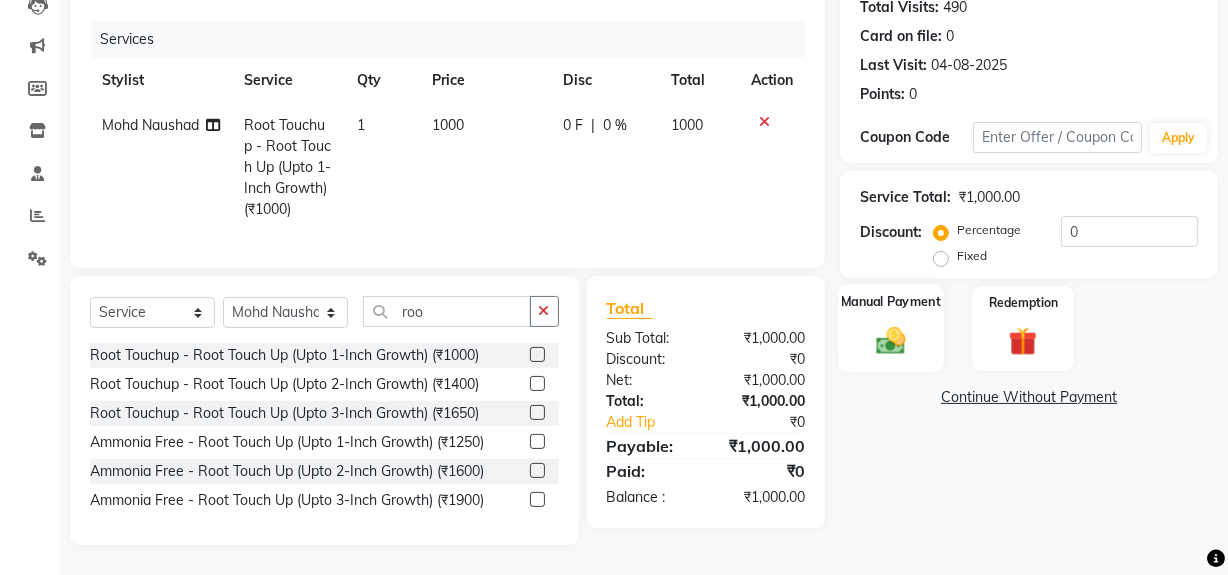 click 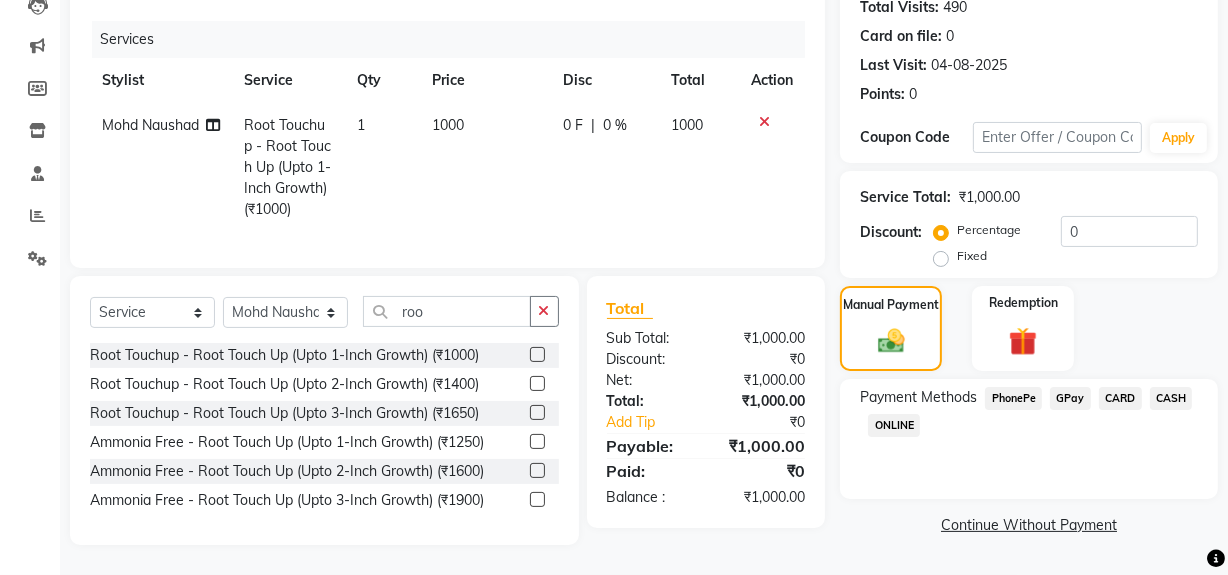 click on "GPay" 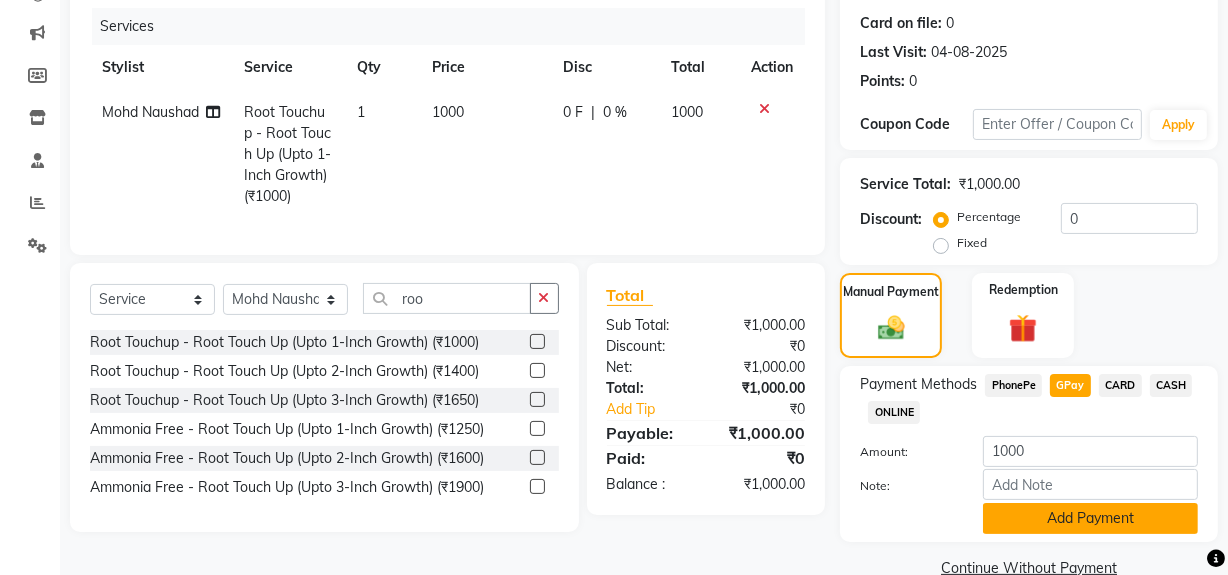click on "Add Payment" 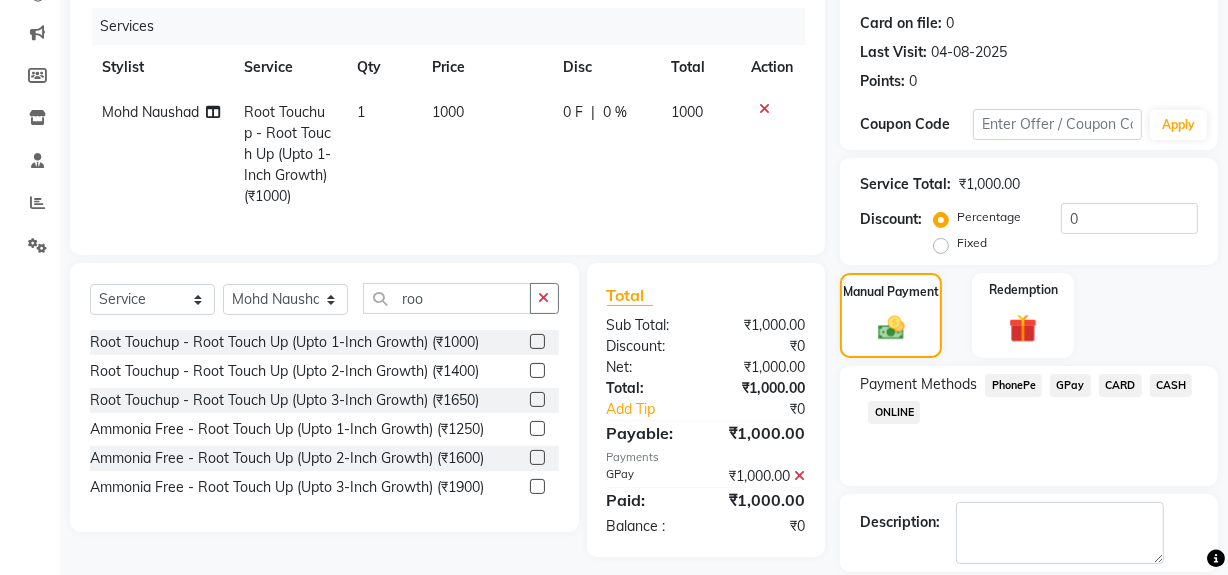 scroll, scrollTop: 333, scrollLeft: 0, axis: vertical 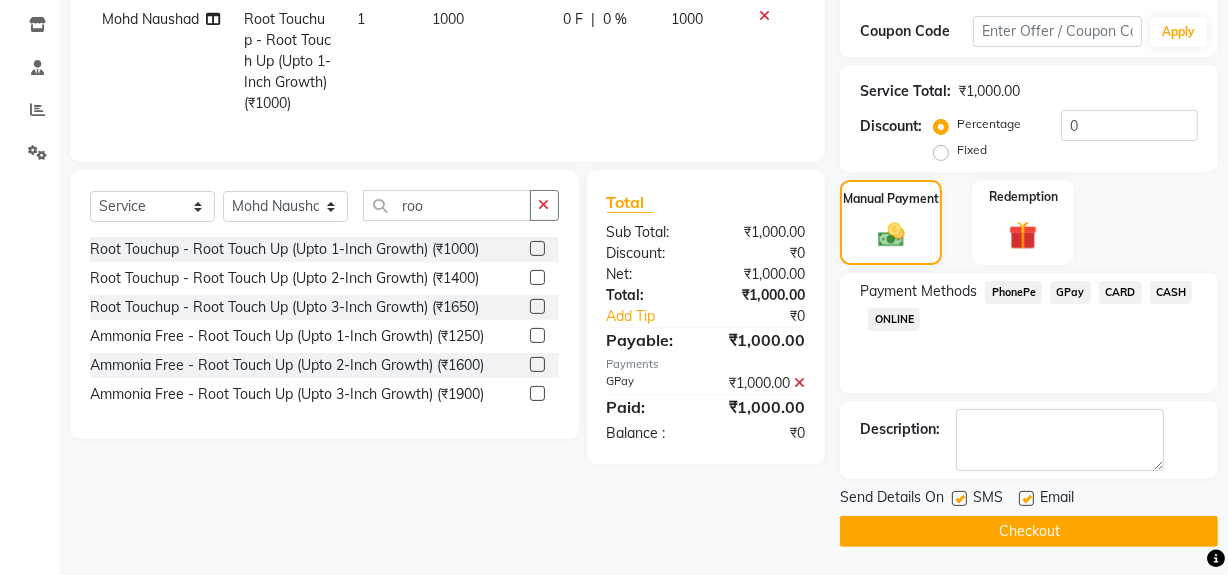 click 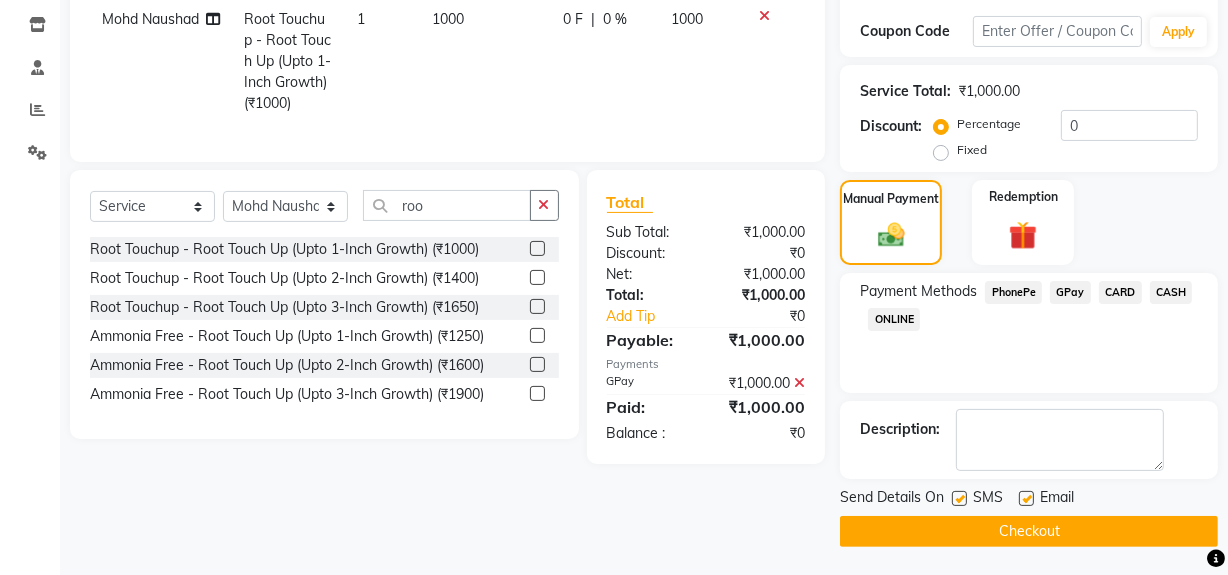 click at bounding box center (958, 499) 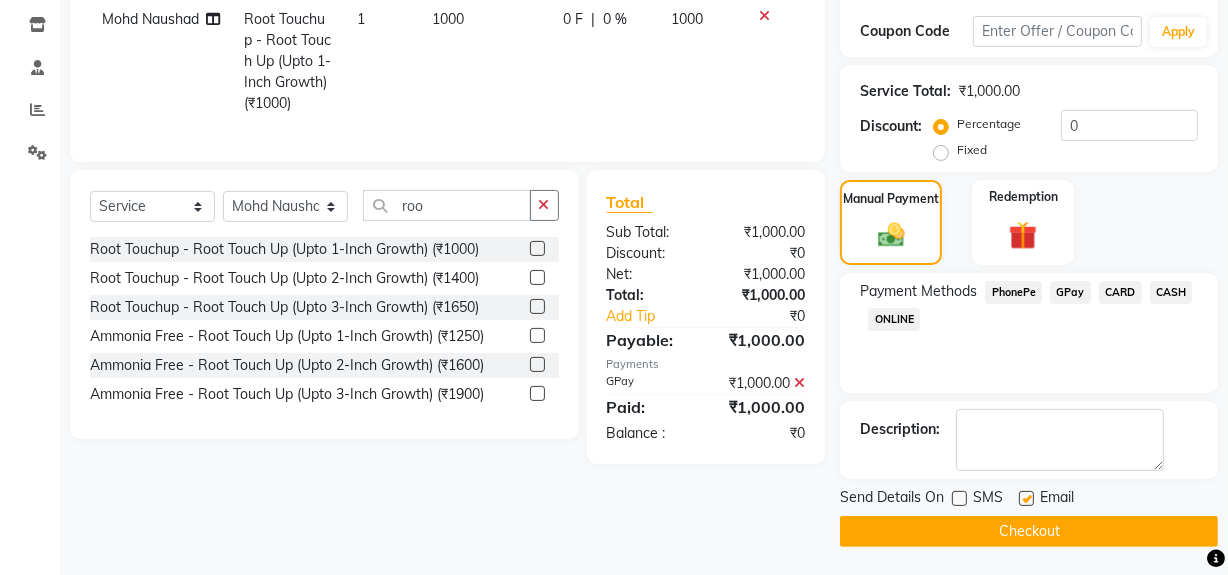 click 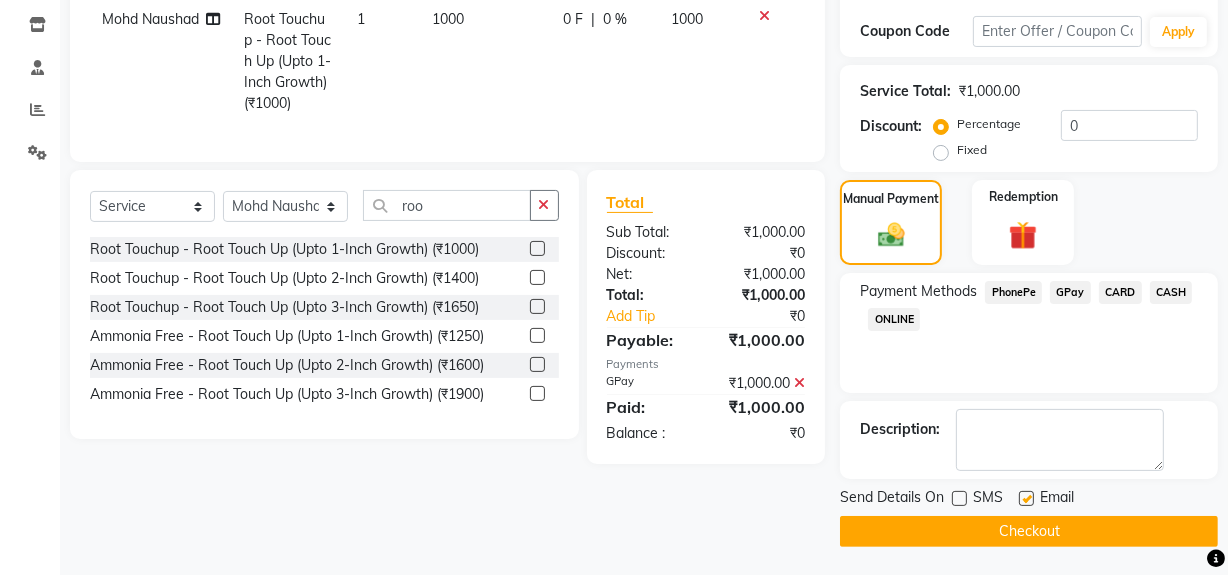 click at bounding box center [1025, 499] 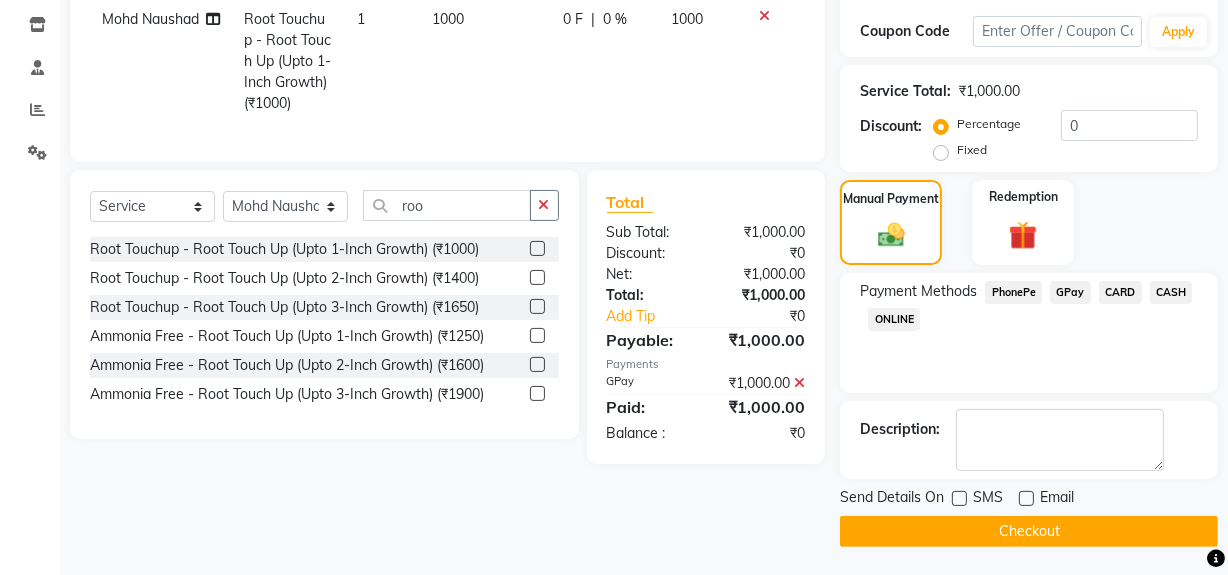 click on "Checkout" 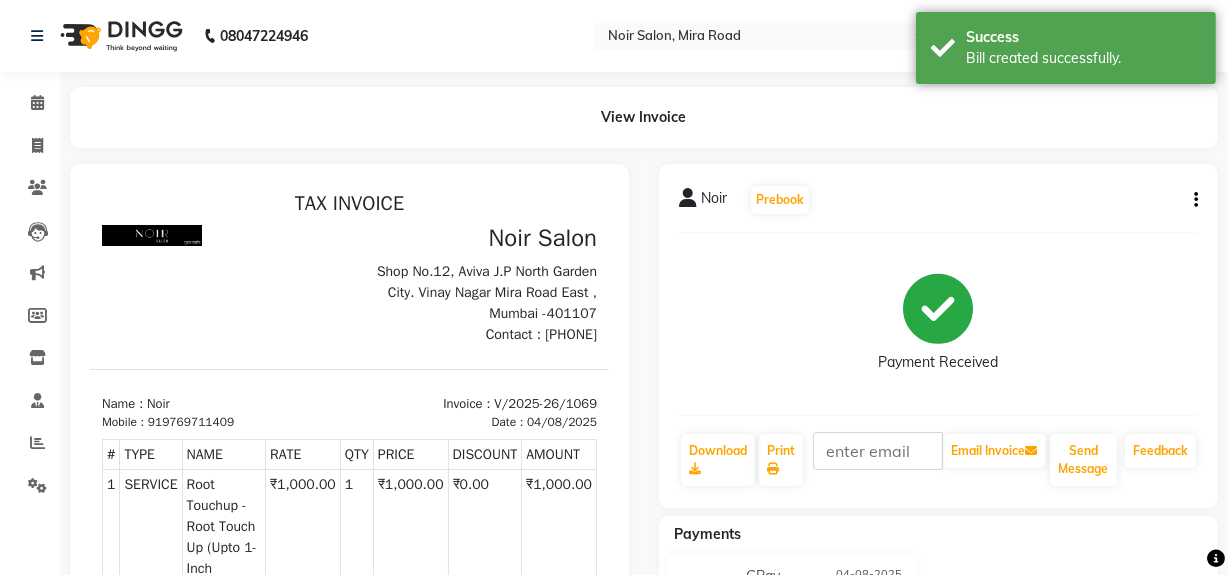 scroll, scrollTop: 0, scrollLeft: 0, axis: both 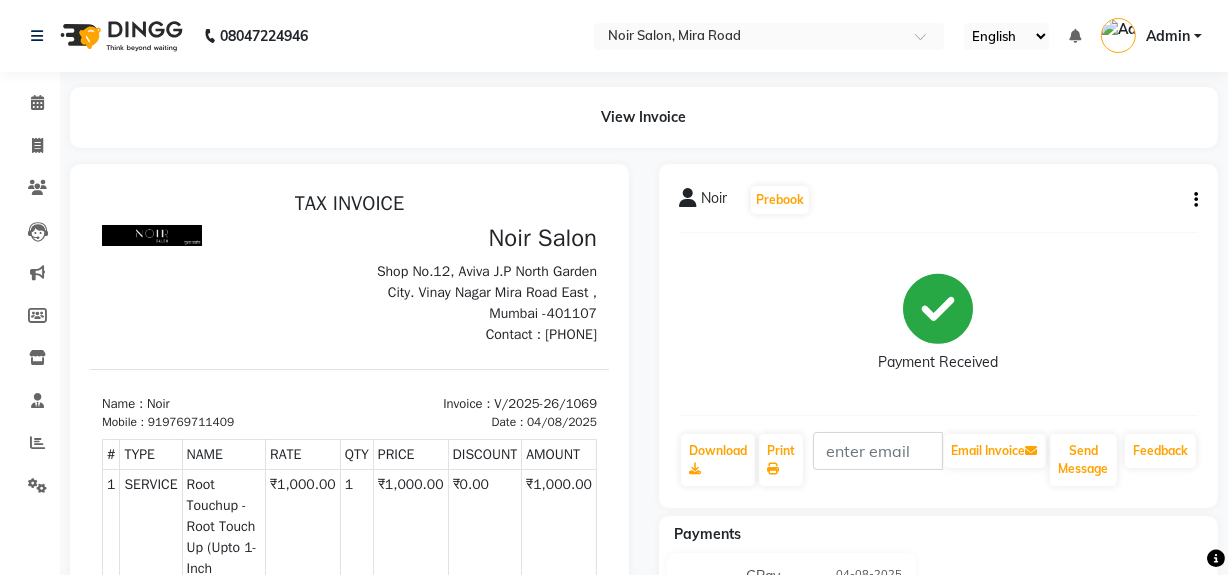 drag, startPoint x: 1025, startPoint y: 530, endPoint x: 1002, endPoint y: 550, distance: 30.479502 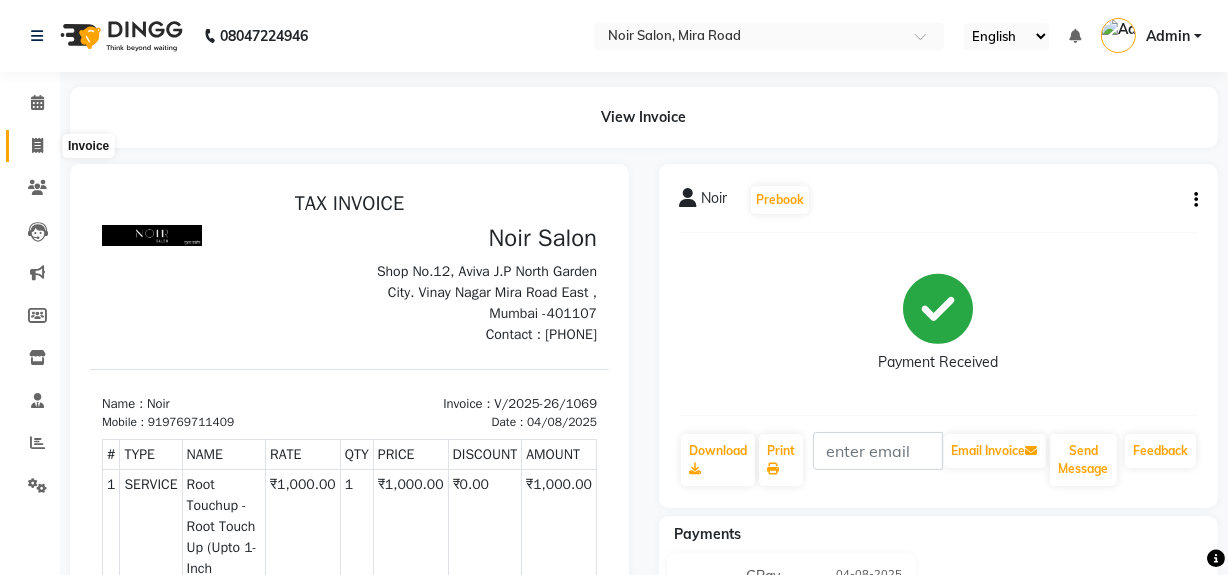 click 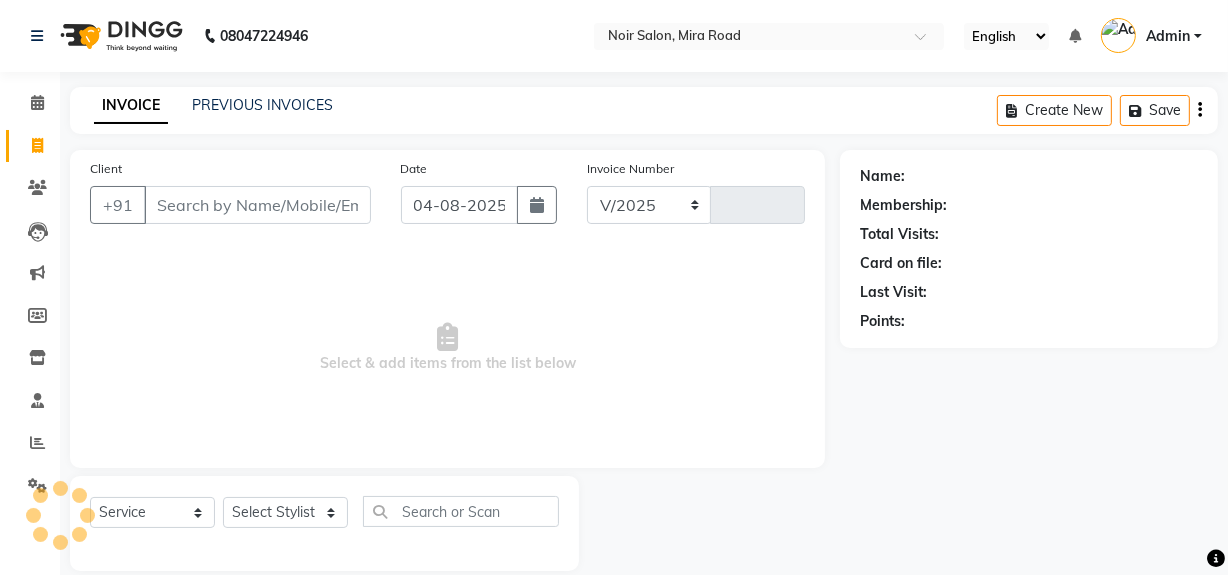 select on "5495" 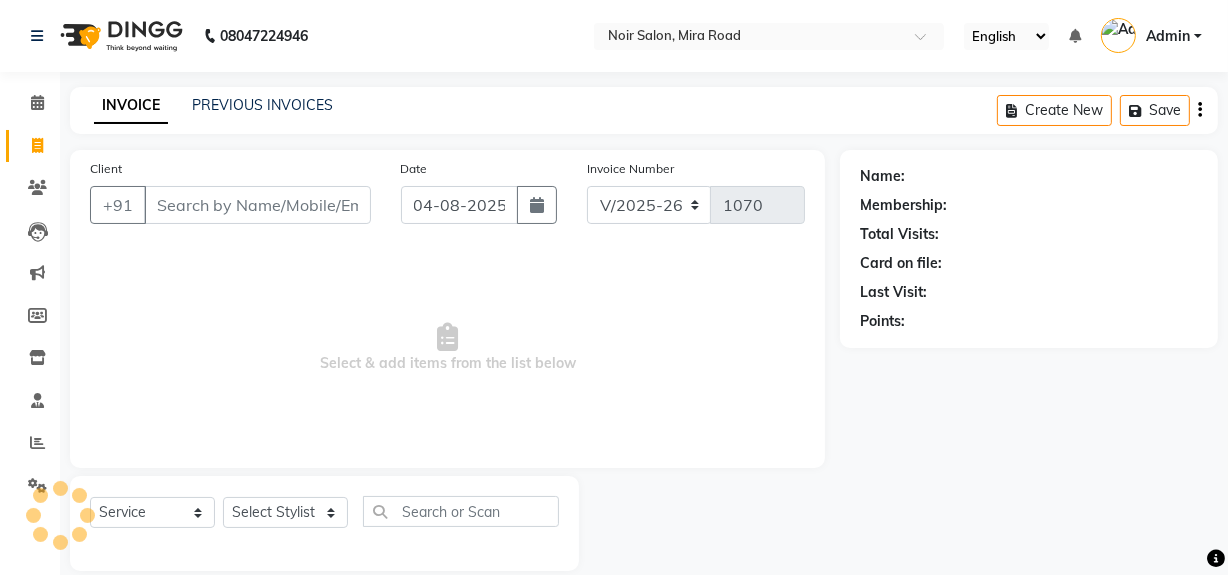 scroll, scrollTop: 26, scrollLeft: 0, axis: vertical 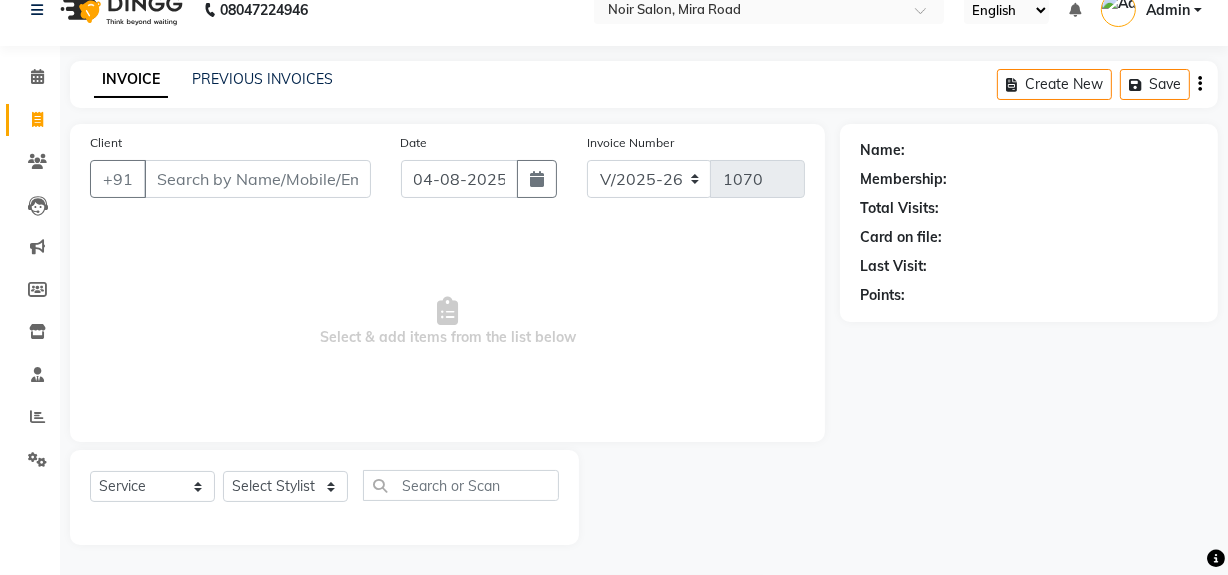 click on "Client" at bounding box center (257, 179) 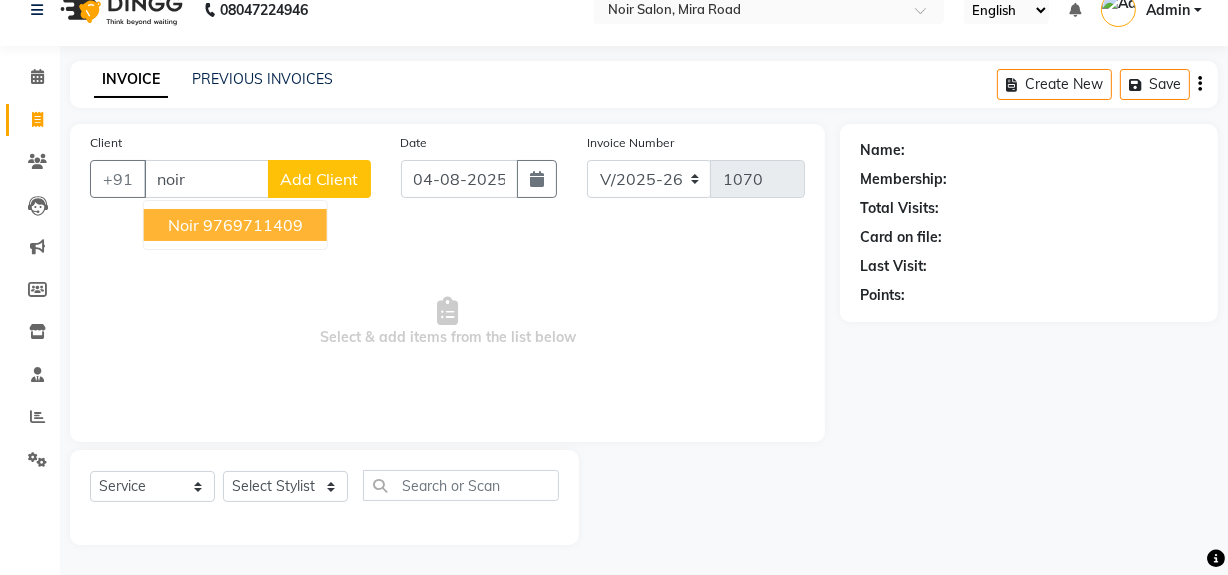 click on "9769711409" at bounding box center [253, 225] 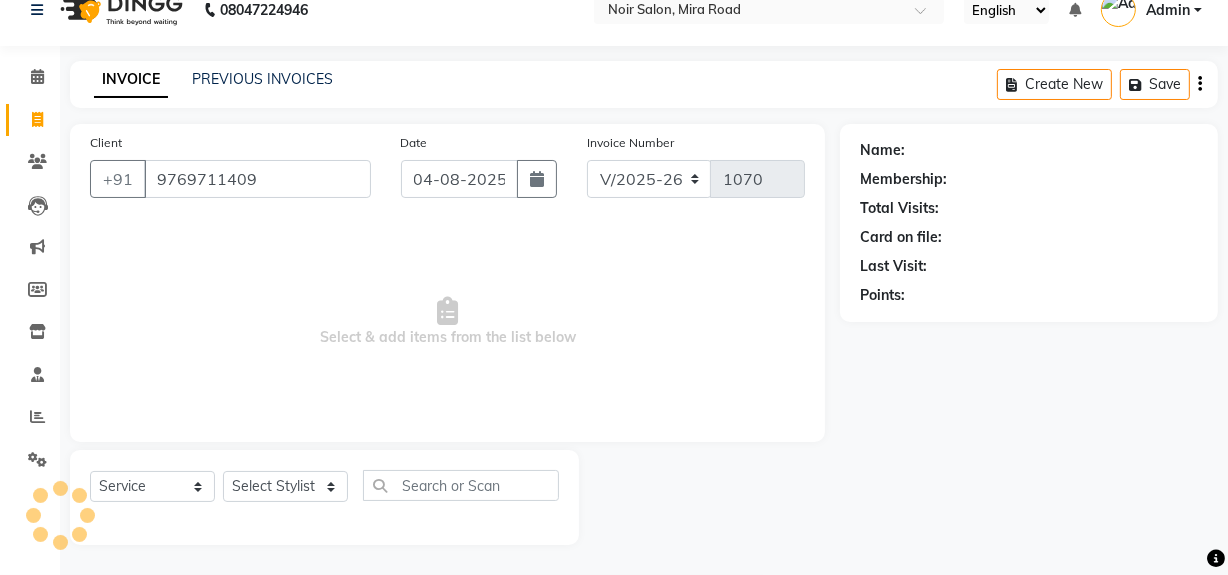 type on "9769711409" 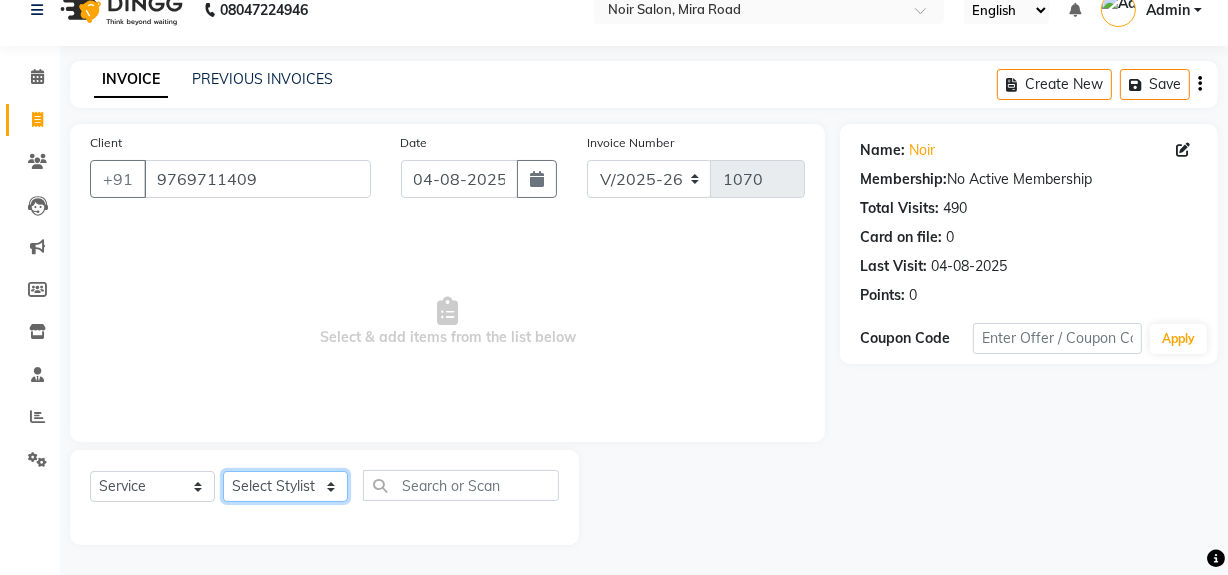 click on "Select Stylist [NAME] [NAME] (Login) [NAME] [NAME]  [NAME]  [NAME] [NAME]" 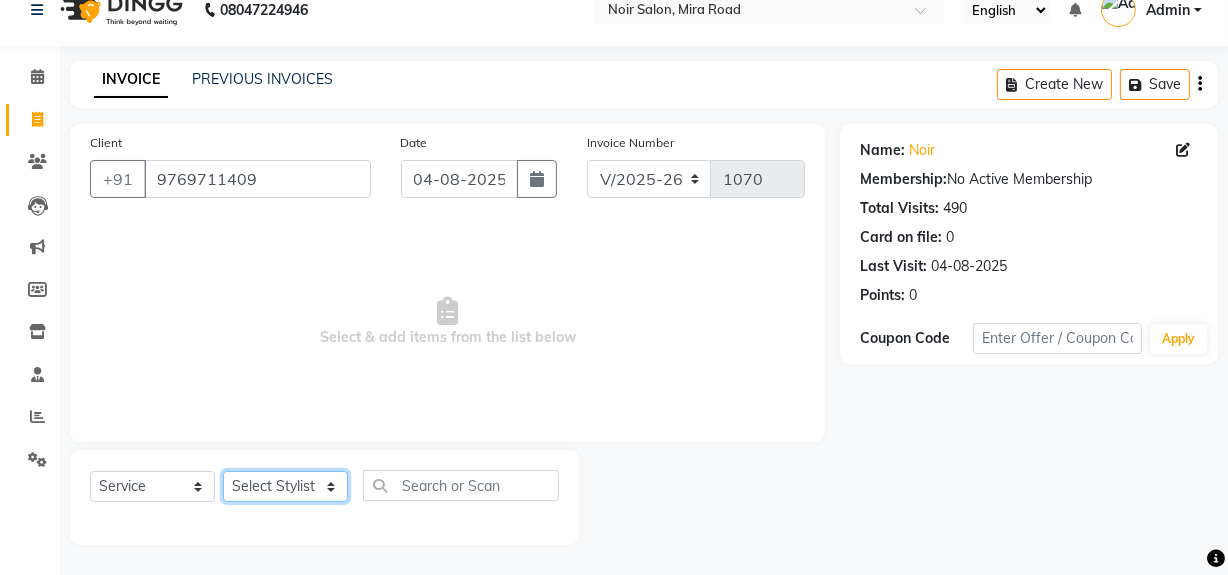 select on "87449" 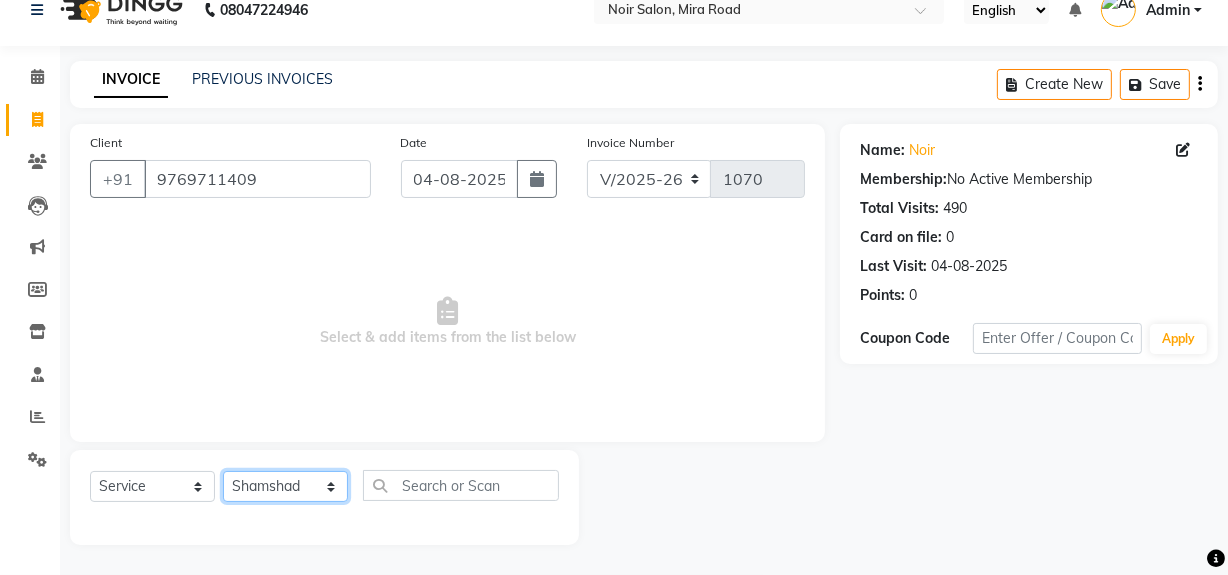 click on "Select Stylist [NAME] [NAME] (Login) [NAME] [NAME]  [NAME]  [NAME] [NAME]" 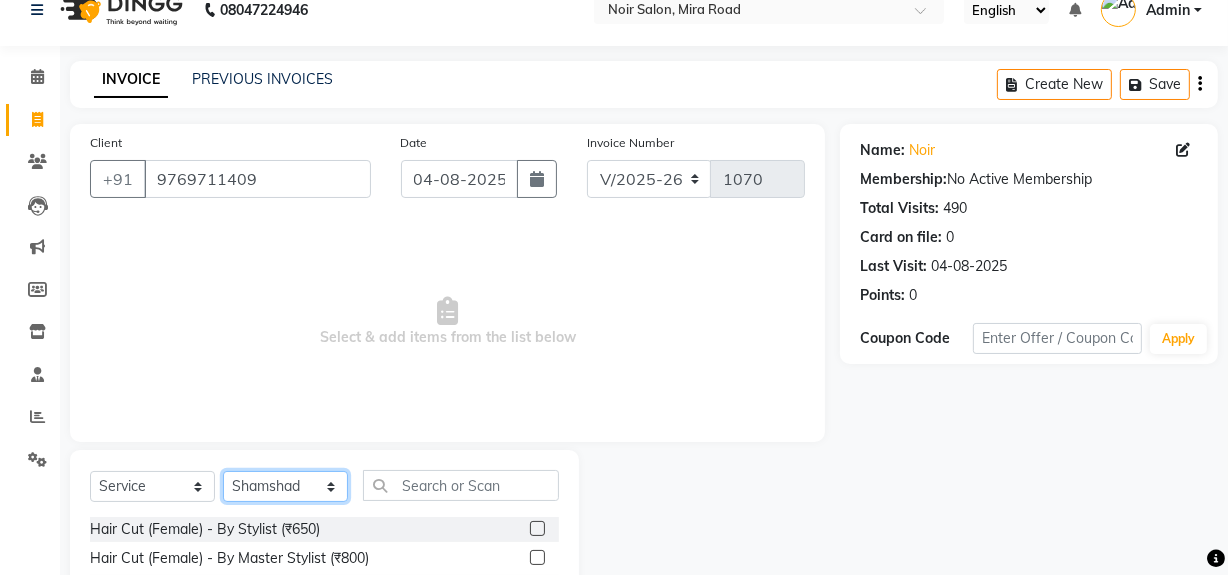 scroll, scrollTop: 226, scrollLeft: 0, axis: vertical 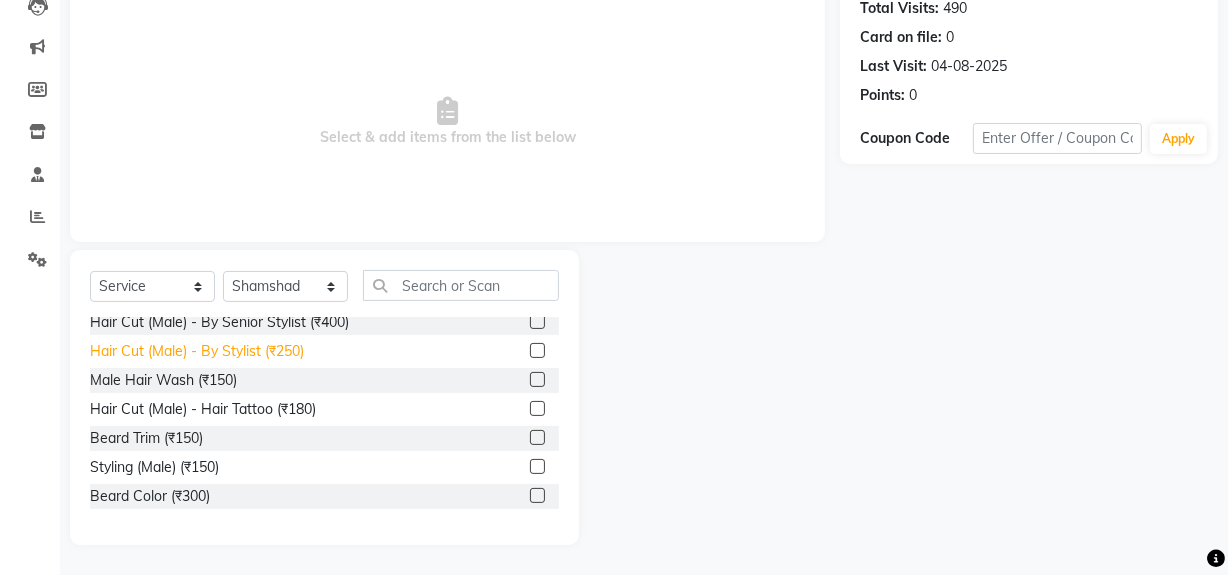 click on "Hair Cut (Male) - By Stylist (₹250)" 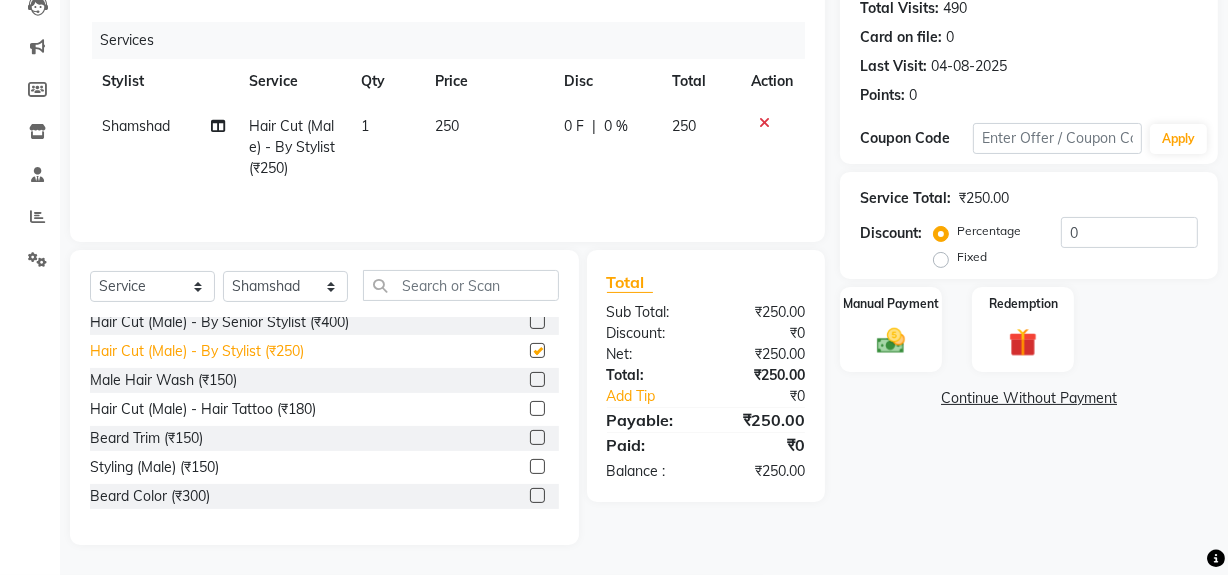 checkbox on "false" 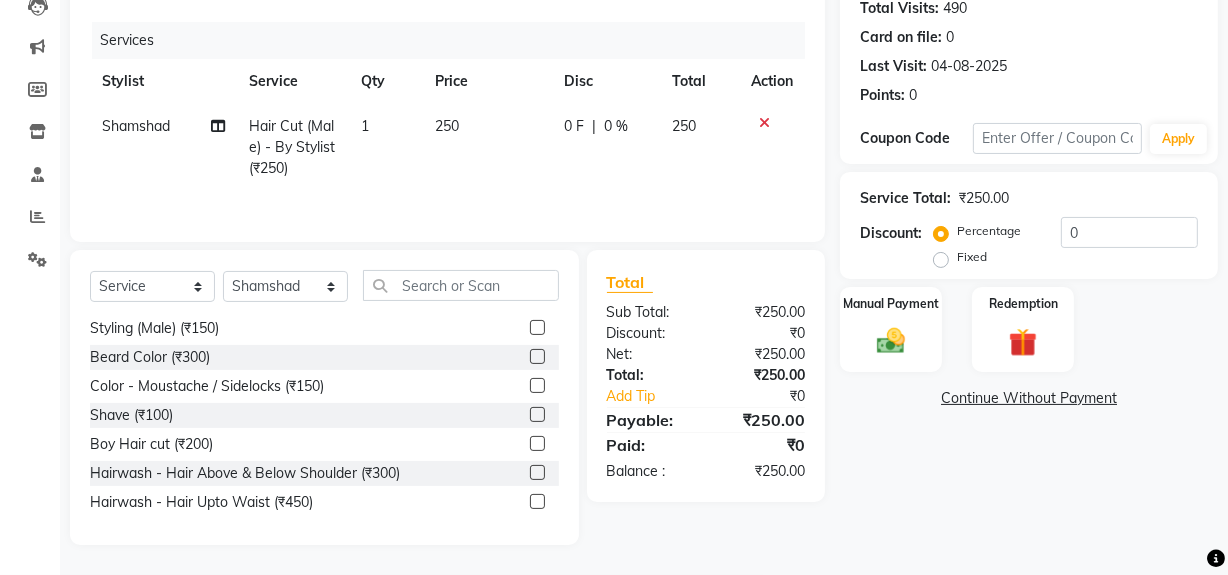 scroll, scrollTop: 363, scrollLeft: 0, axis: vertical 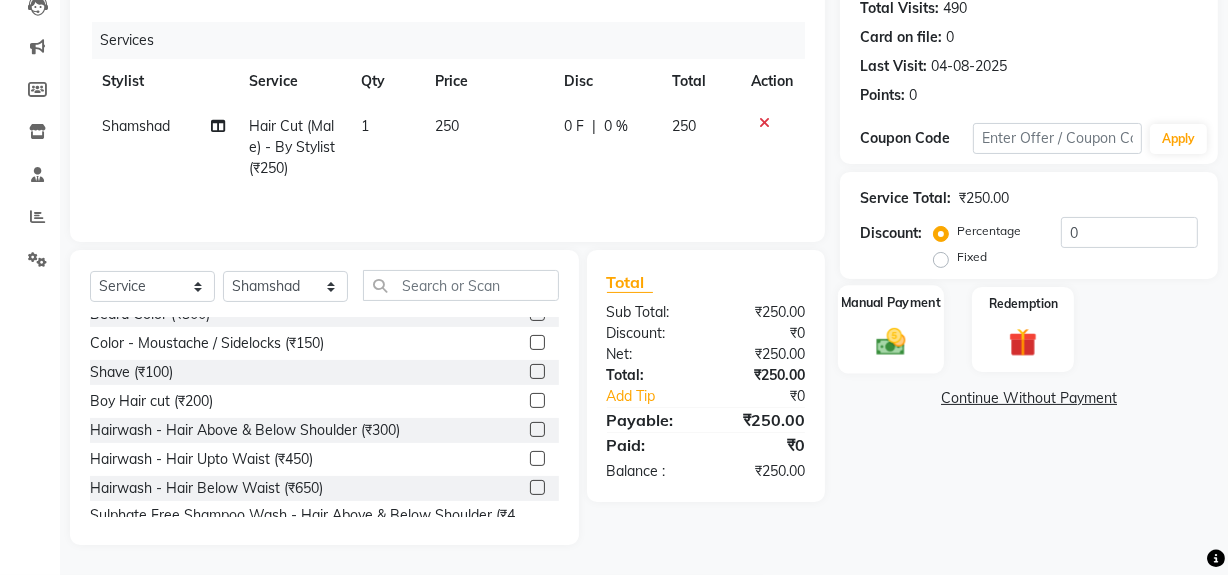click 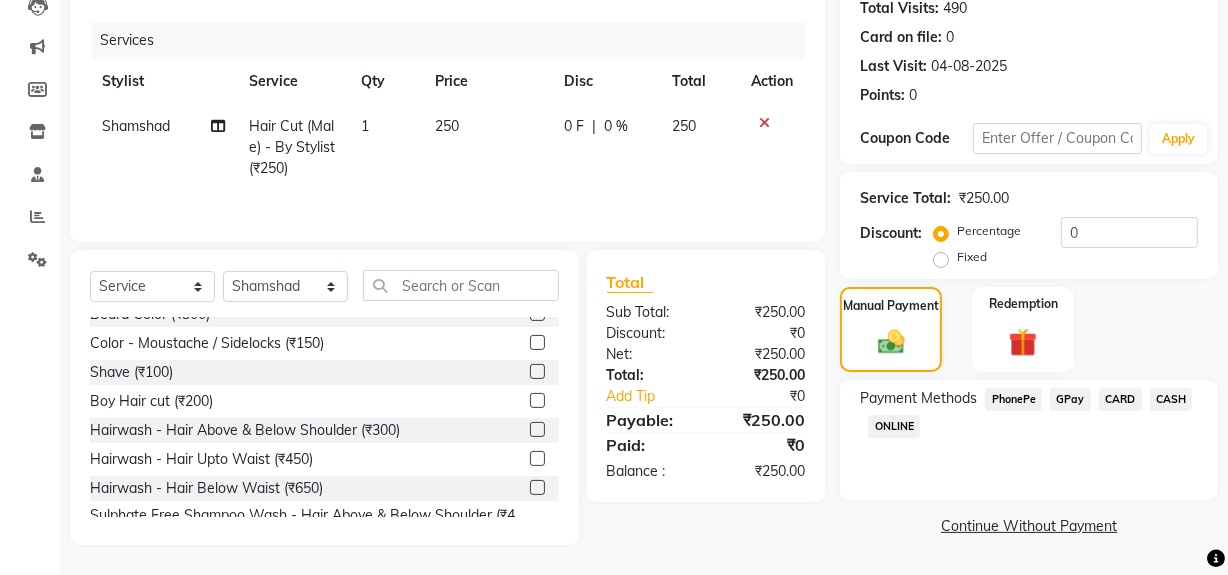 click on "GPay" 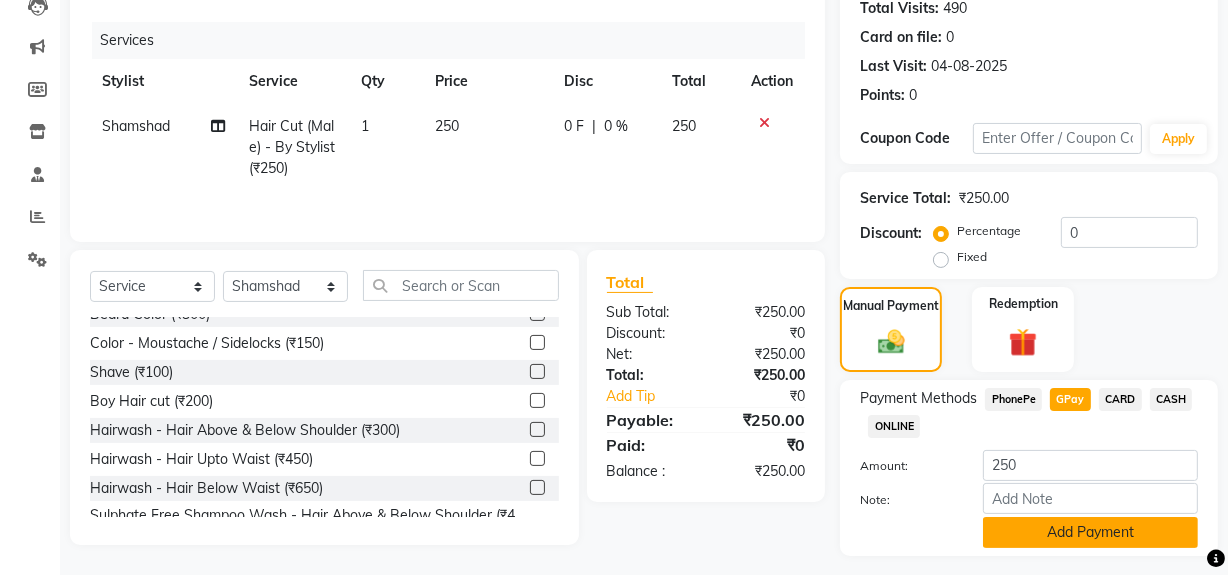 click on "Add Payment" 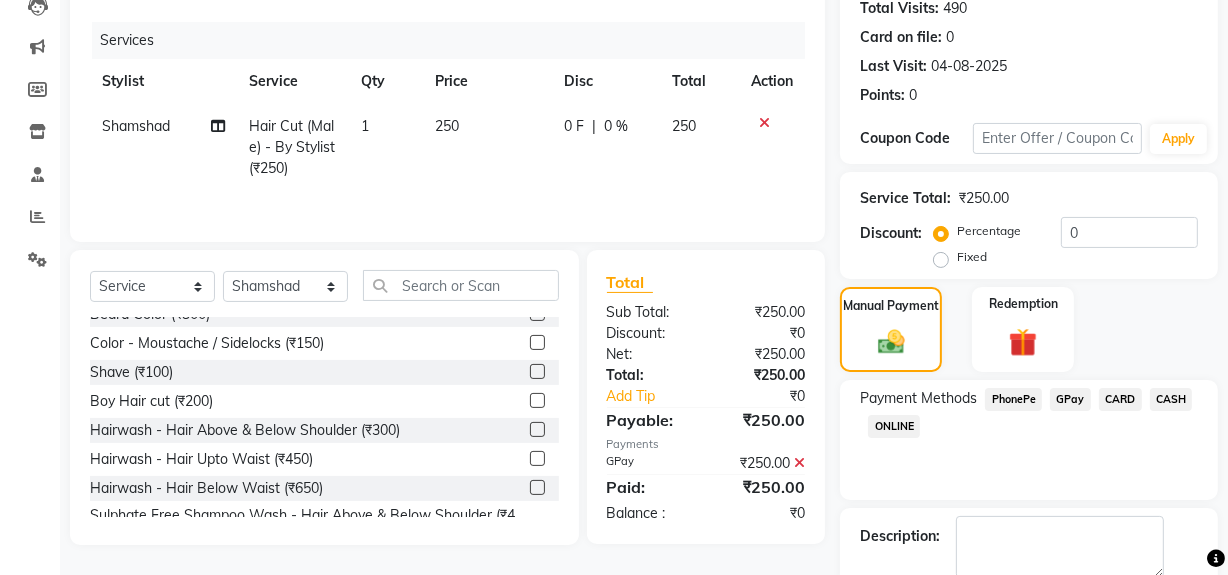 scroll, scrollTop: 333, scrollLeft: 0, axis: vertical 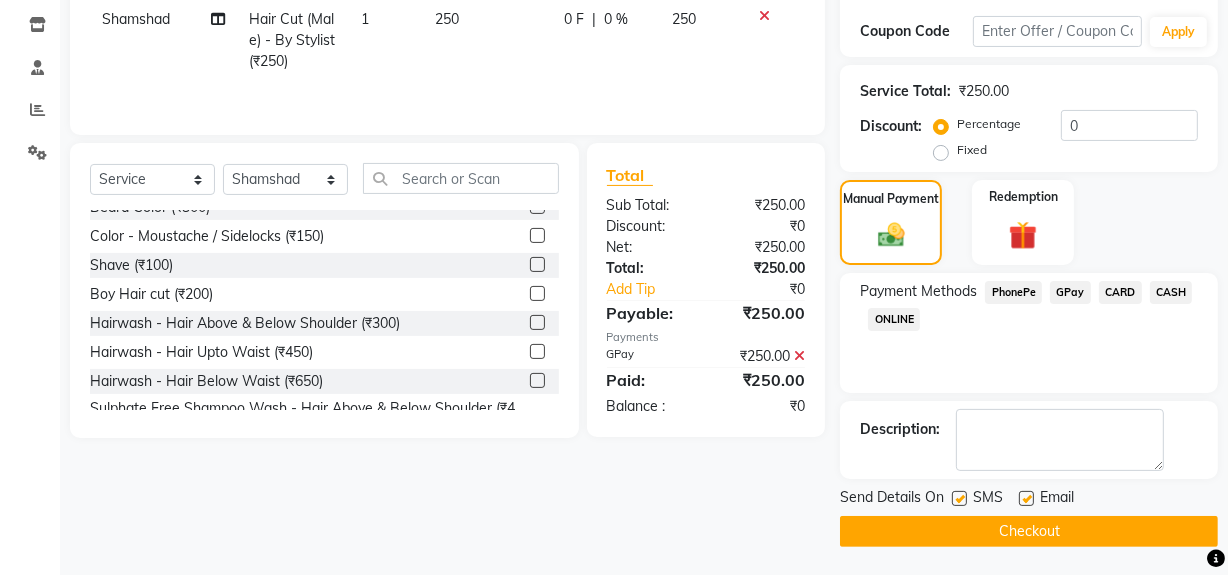 click 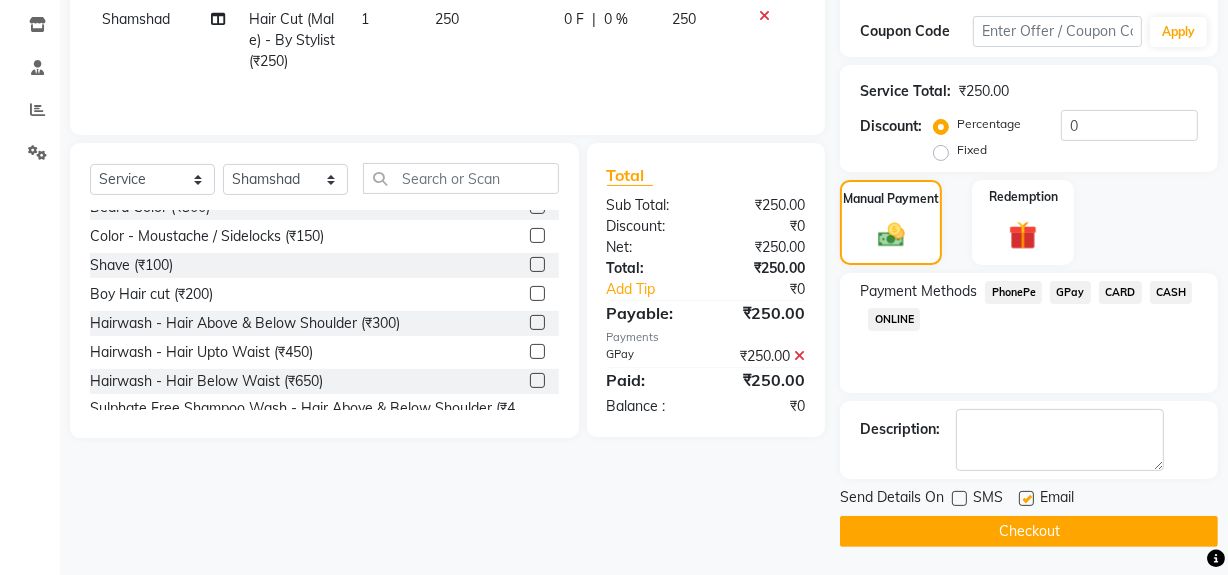 click 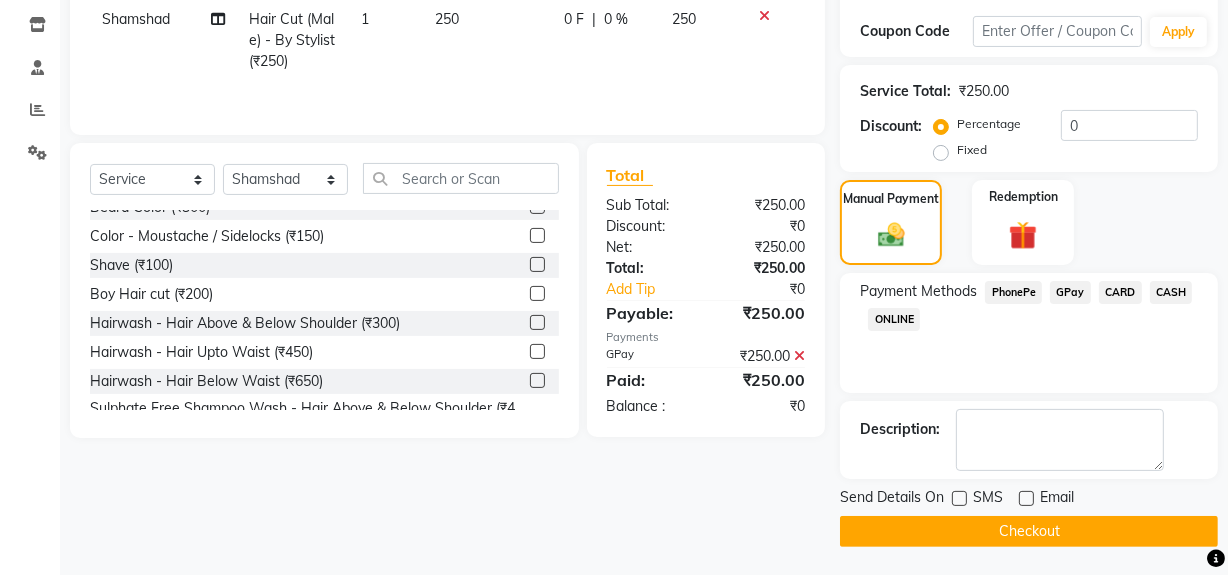 click on "Checkout" 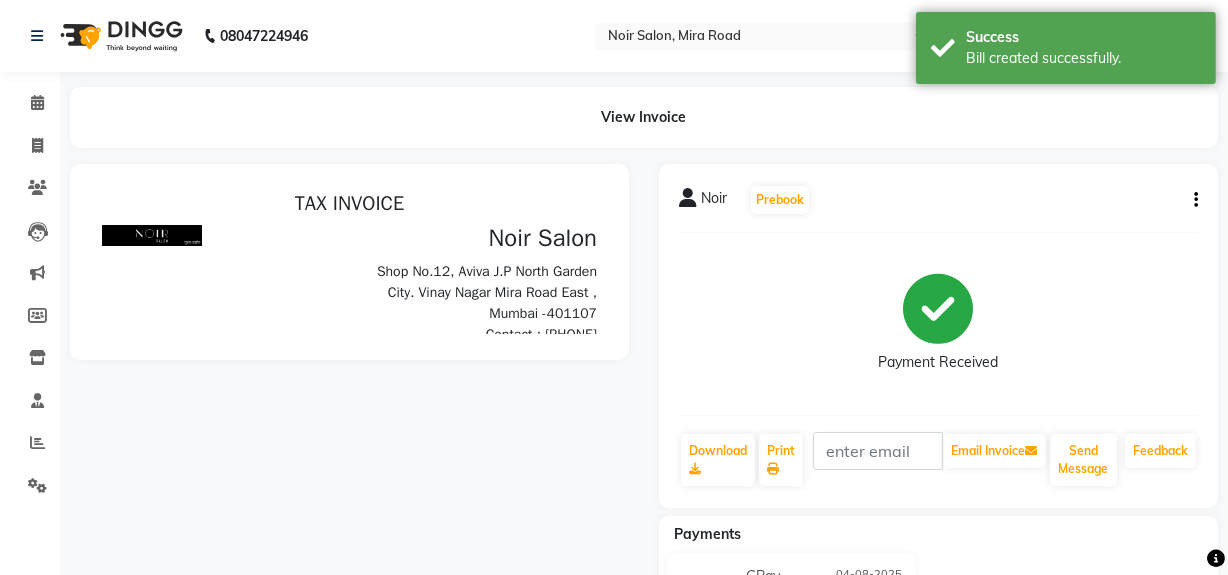 scroll, scrollTop: 0, scrollLeft: 0, axis: both 